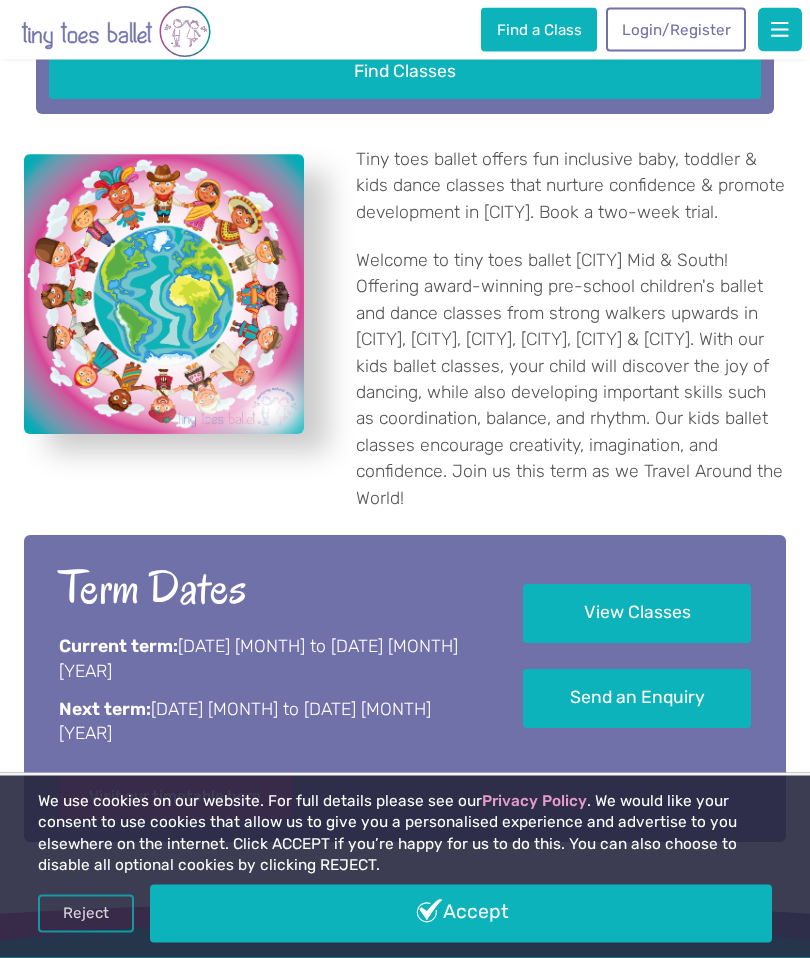 scroll, scrollTop: 462, scrollLeft: 0, axis: vertical 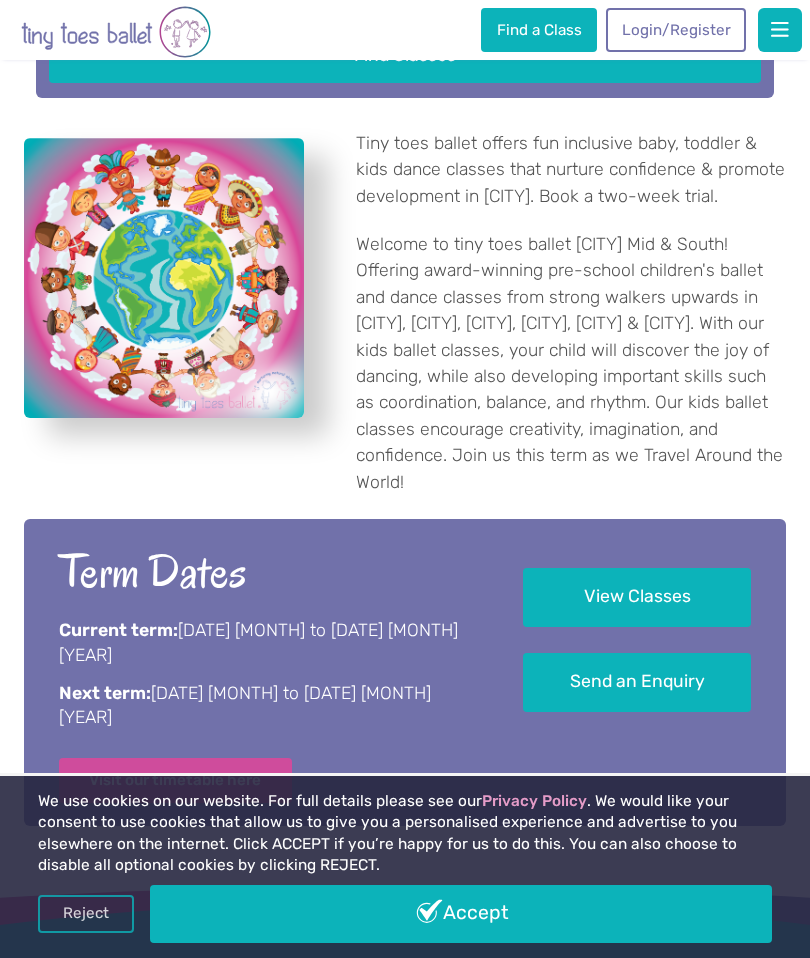 click on "Accept" at bounding box center (460, 914) 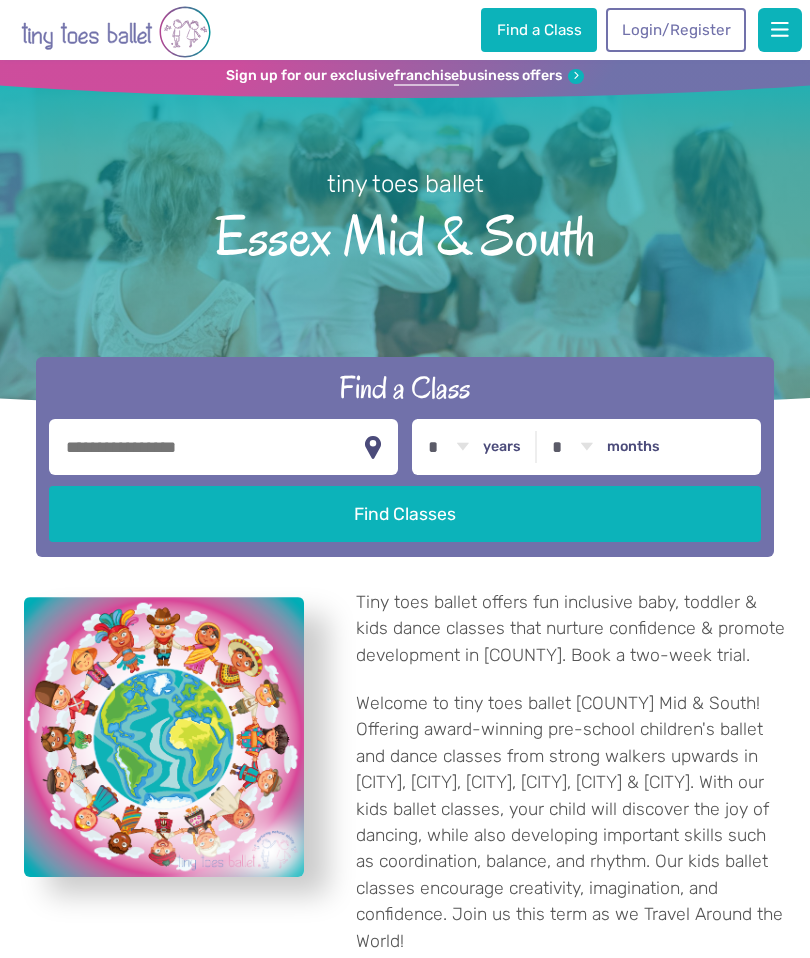 scroll, scrollTop: 0, scrollLeft: 0, axis: both 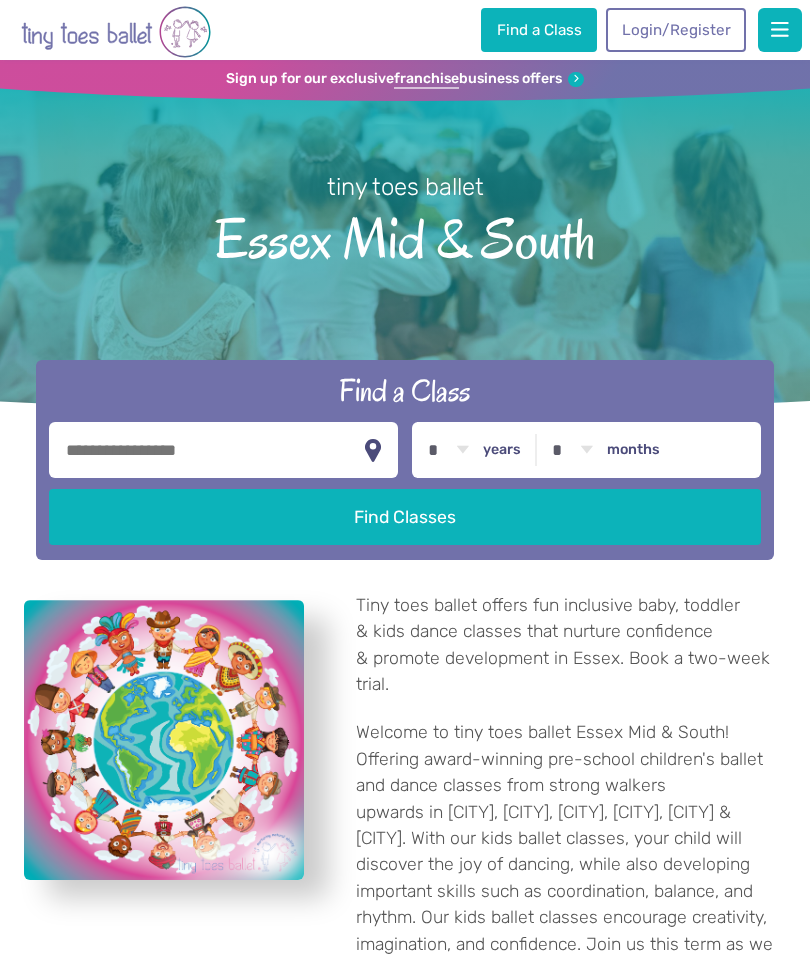 click on "Login/Register" at bounding box center (676, 30) 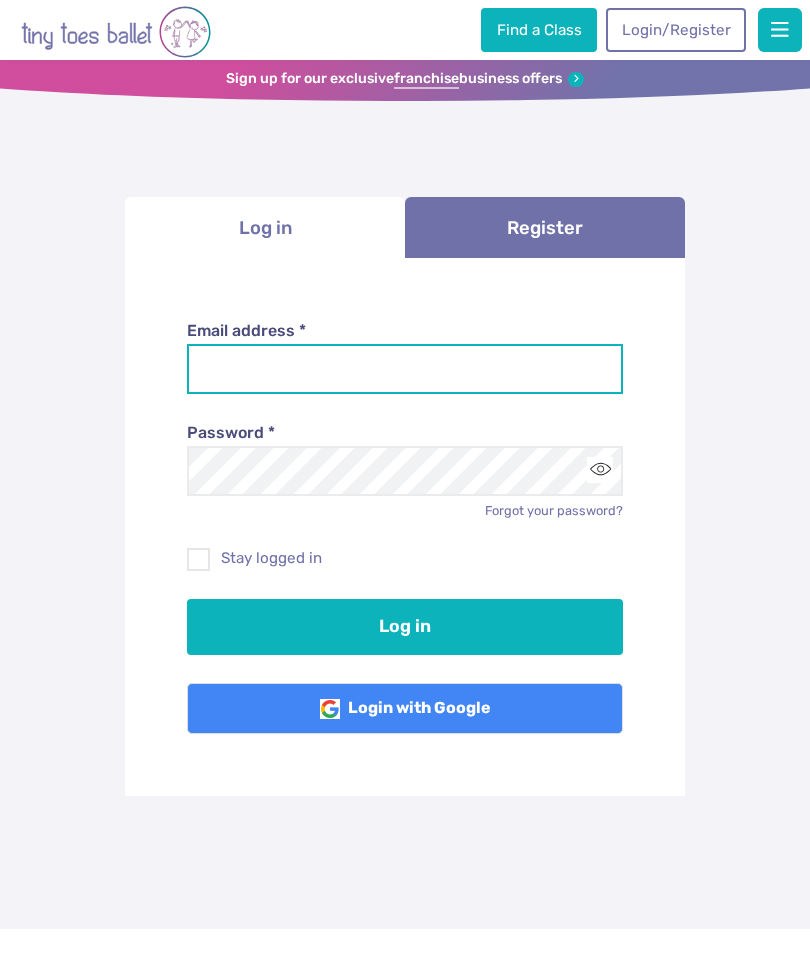 scroll, scrollTop: 0, scrollLeft: 0, axis: both 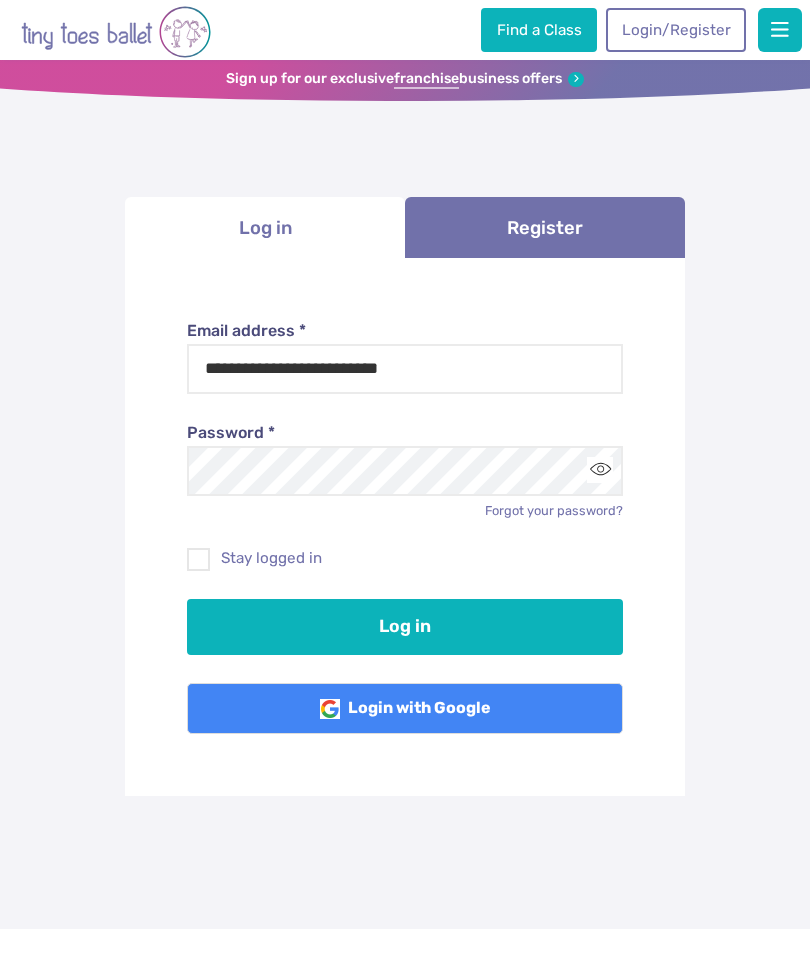 click on "Log in" at bounding box center [405, 627] 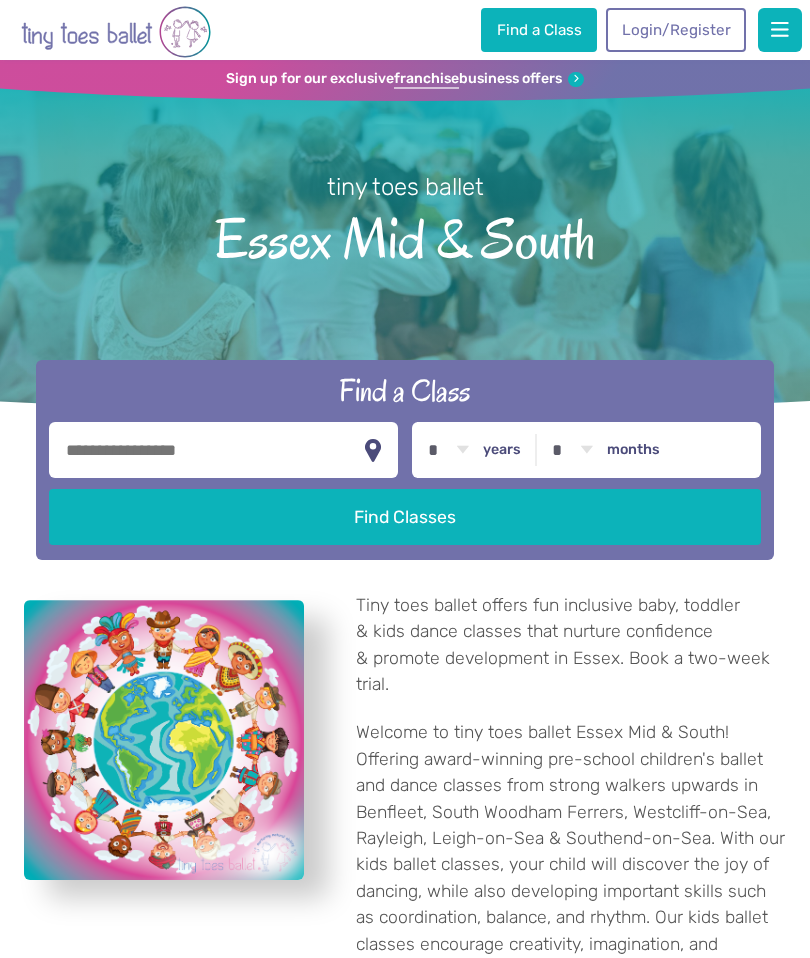 scroll, scrollTop: 0, scrollLeft: 0, axis: both 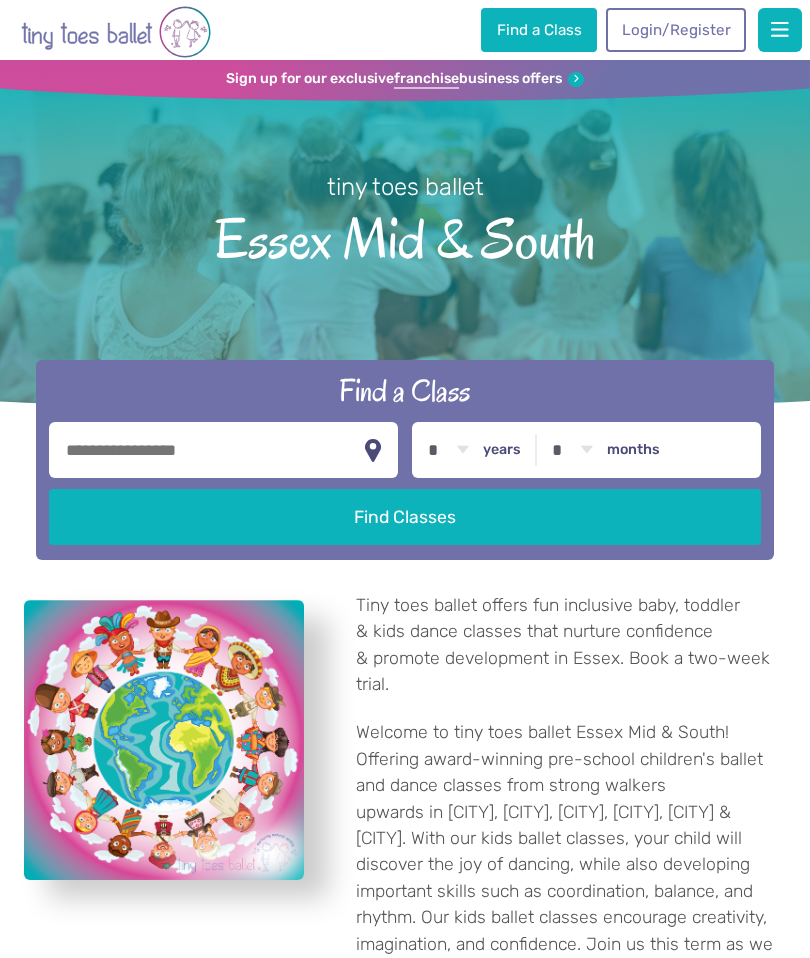 click at bounding box center (223, 450) 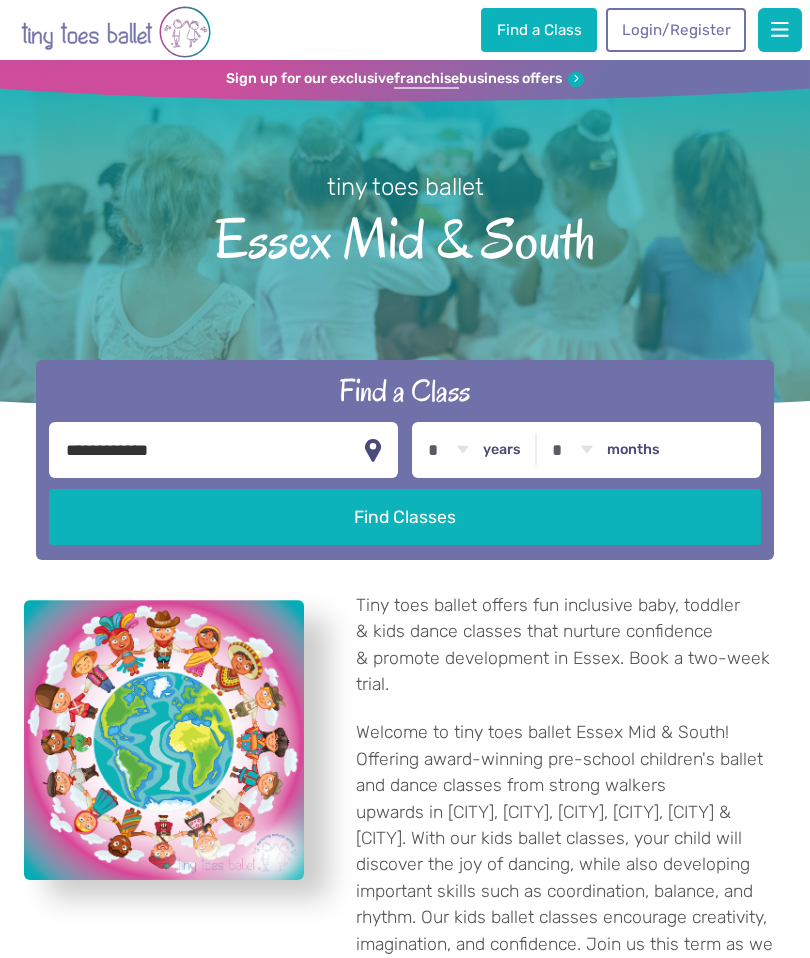 type on "**********" 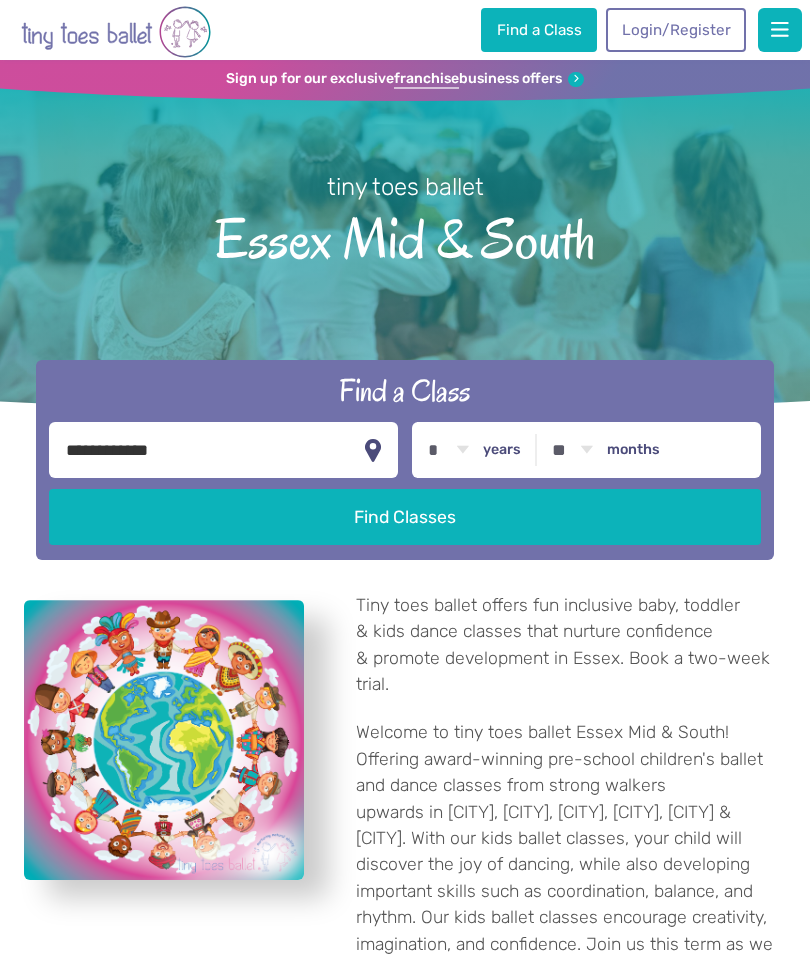 click on "Find Classes" at bounding box center [405, 517] 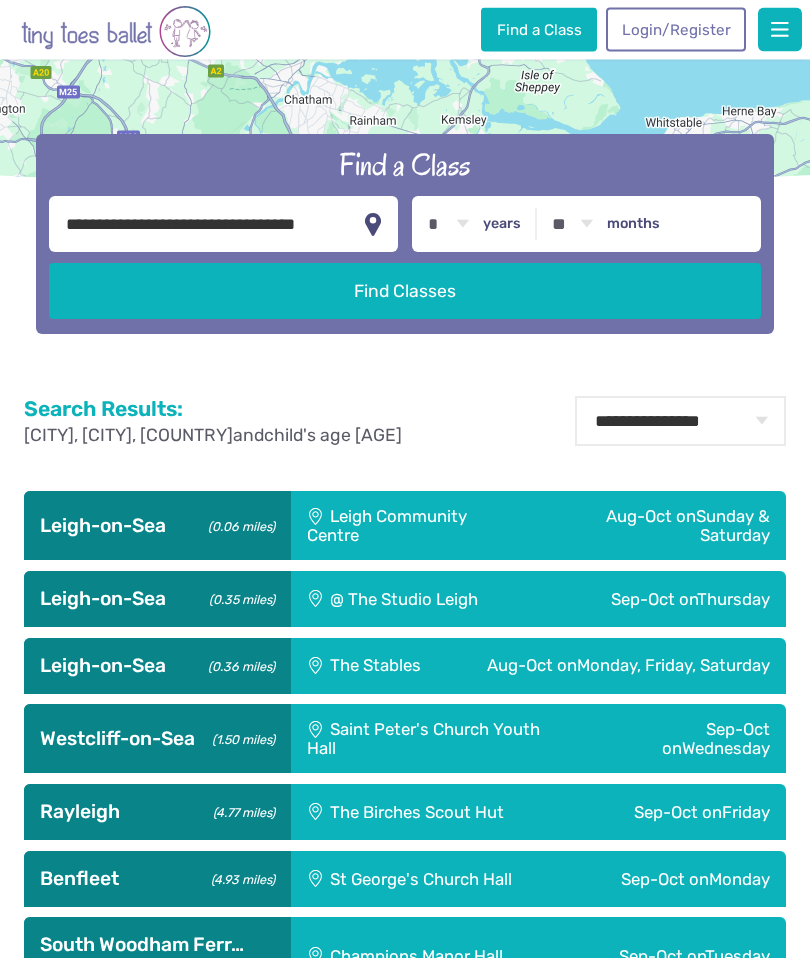 scroll, scrollTop: 524, scrollLeft: 0, axis: vertical 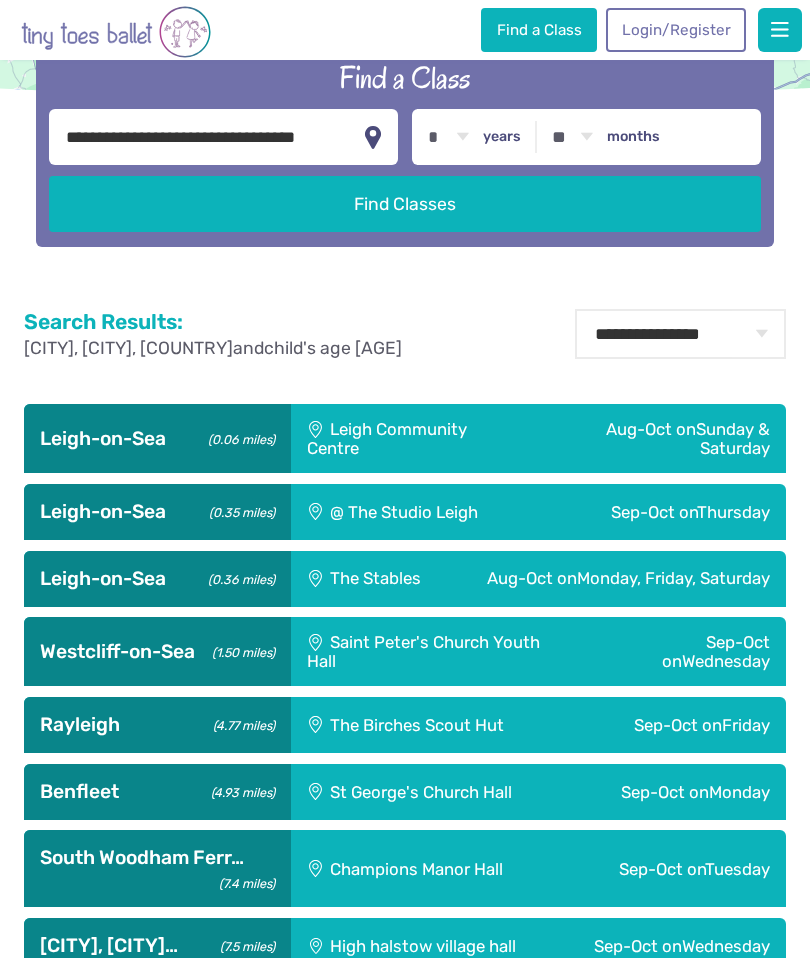 click on "Thursday" at bounding box center (733, 512) 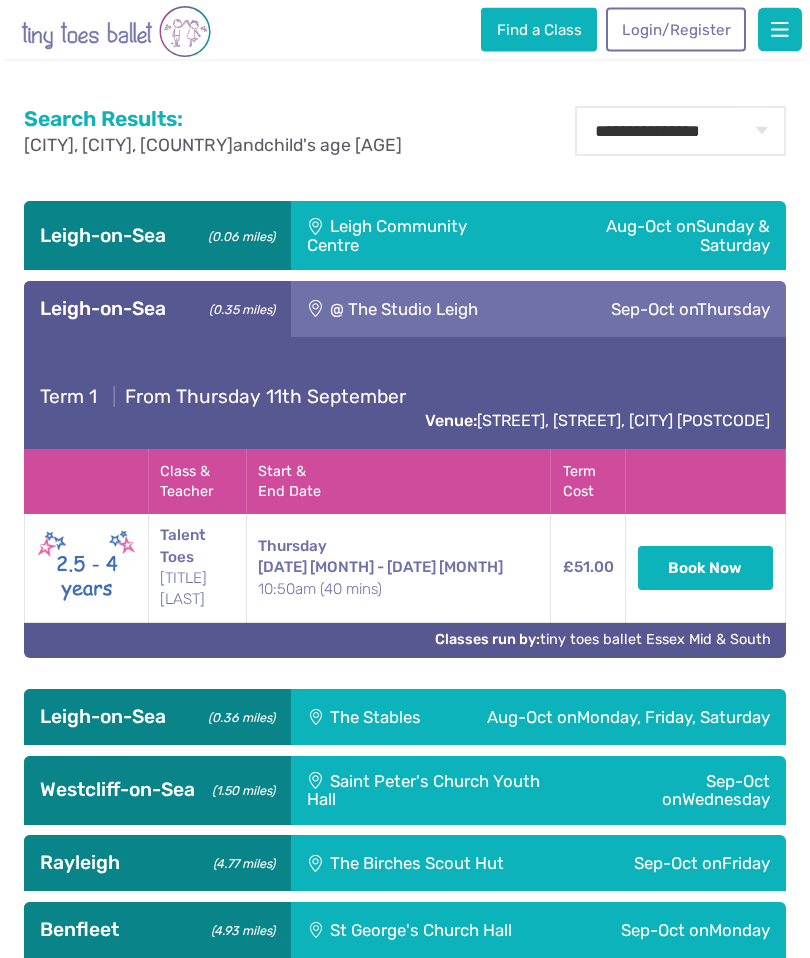 scroll, scrollTop: 767, scrollLeft: 0, axis: vertical 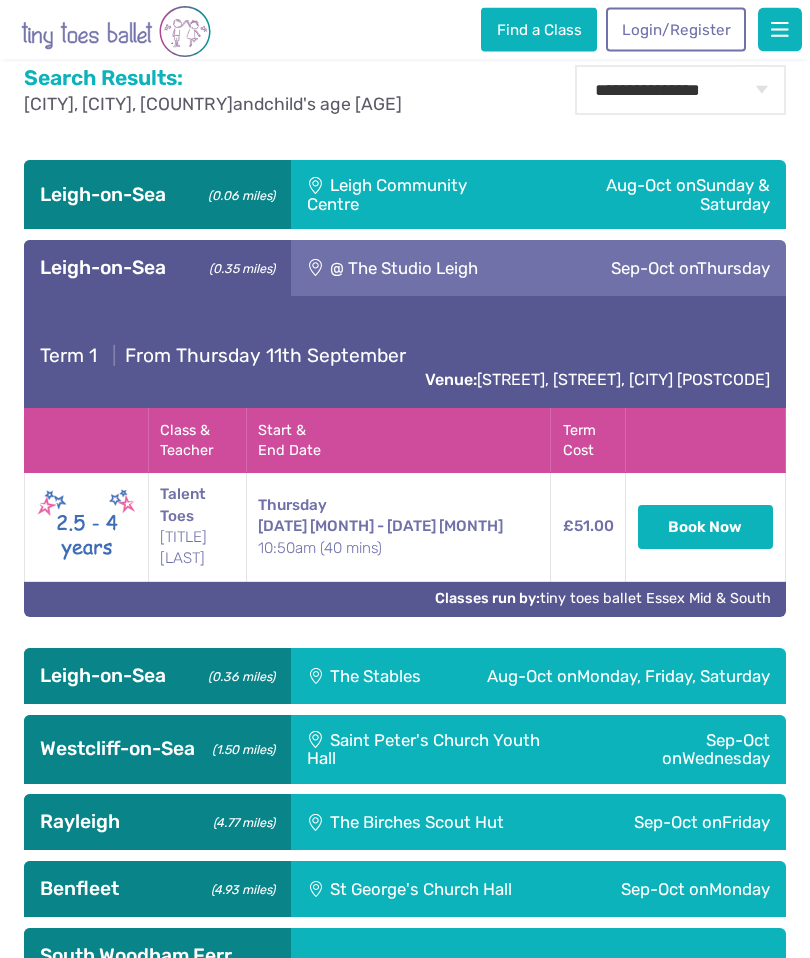 click on "Book Now" at bounding box center (706, 528) 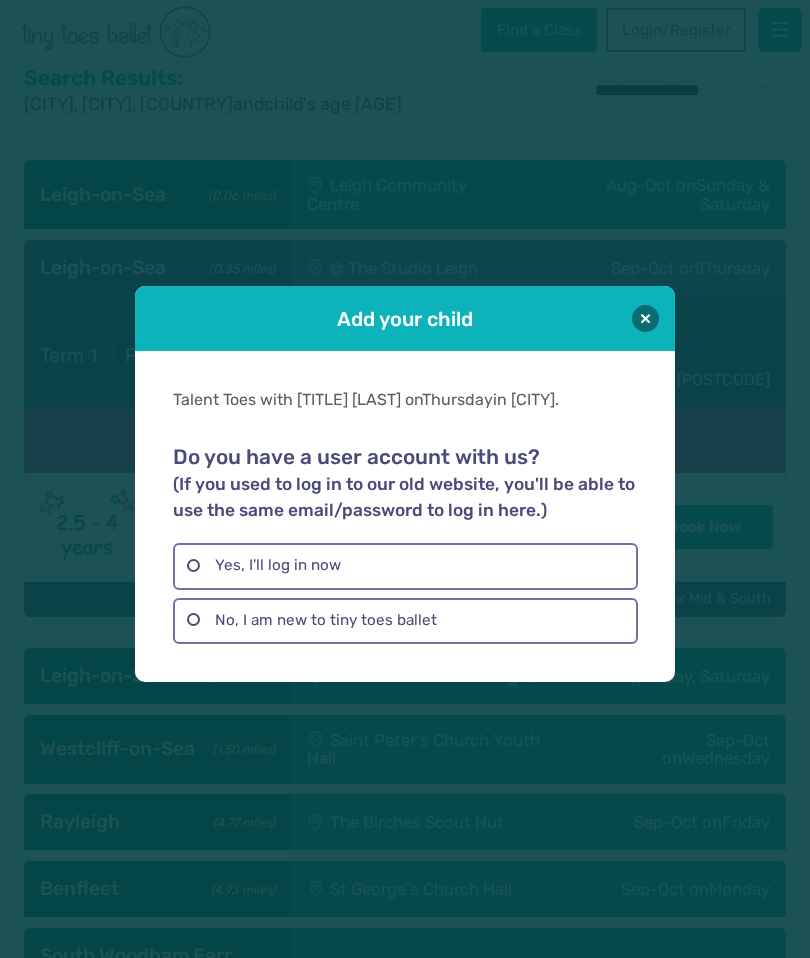 click on "Yes, I'll log in now" at bounding box center [405, 566] 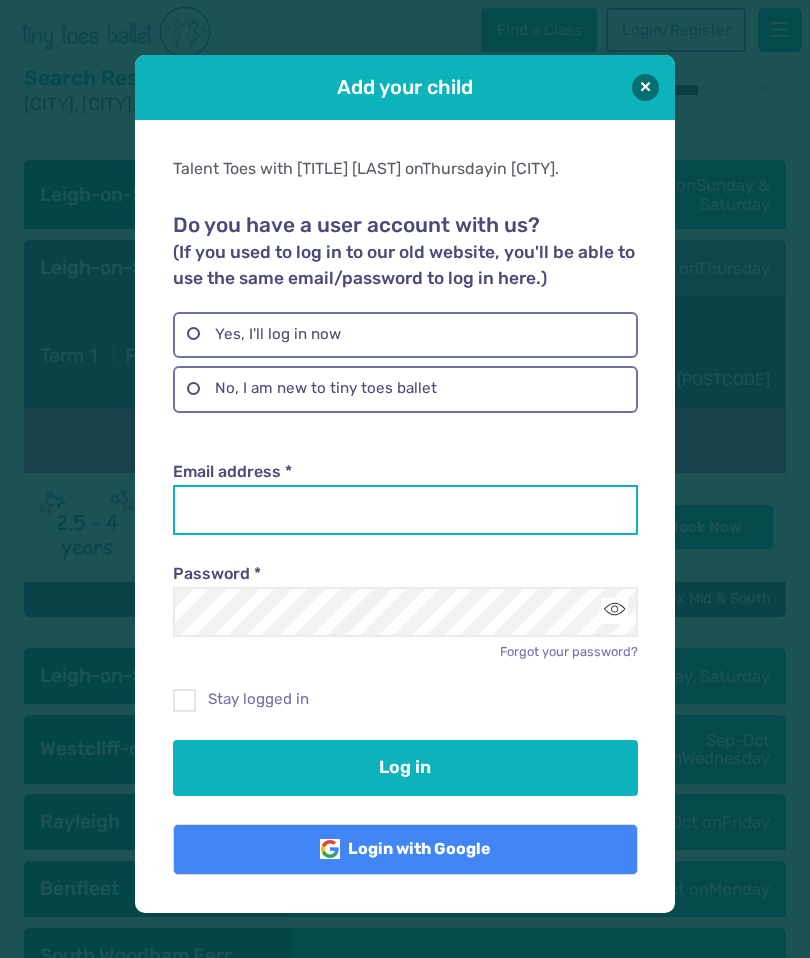 click on "Email address *" at bounding box center [405, 510] 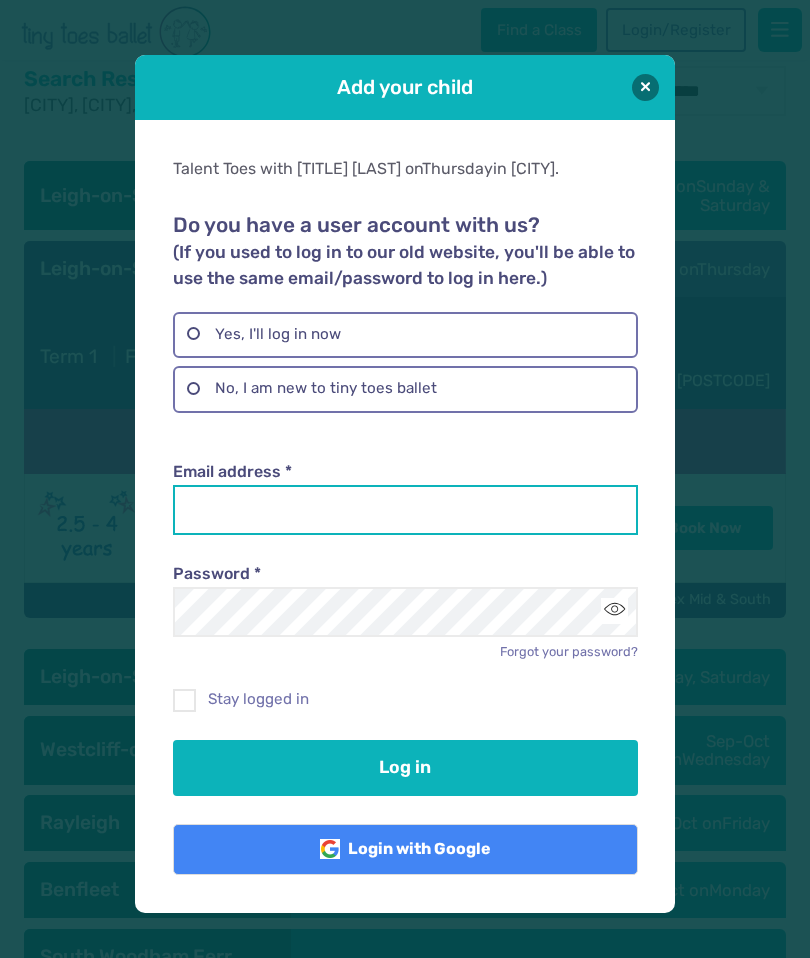 click on "Email address *" at bounding box center (405, 510) 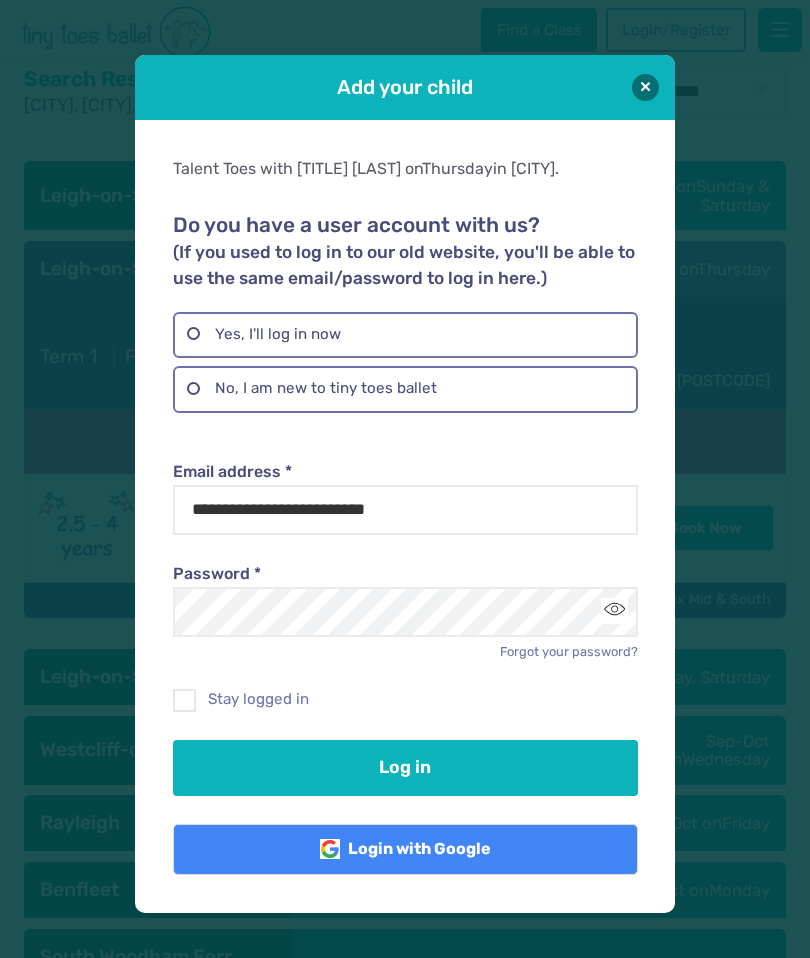 click on "Log in" at bounding box center (405, 768) 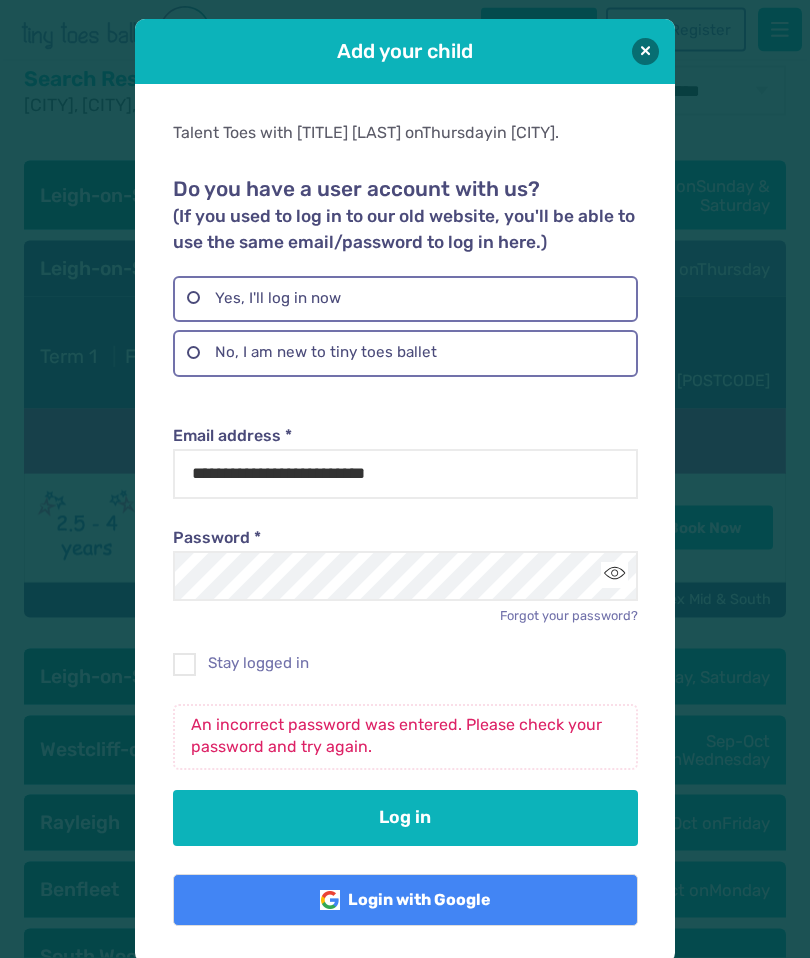 scroll, scrollTop: 768, scrollLeft: 0, axis: vertical 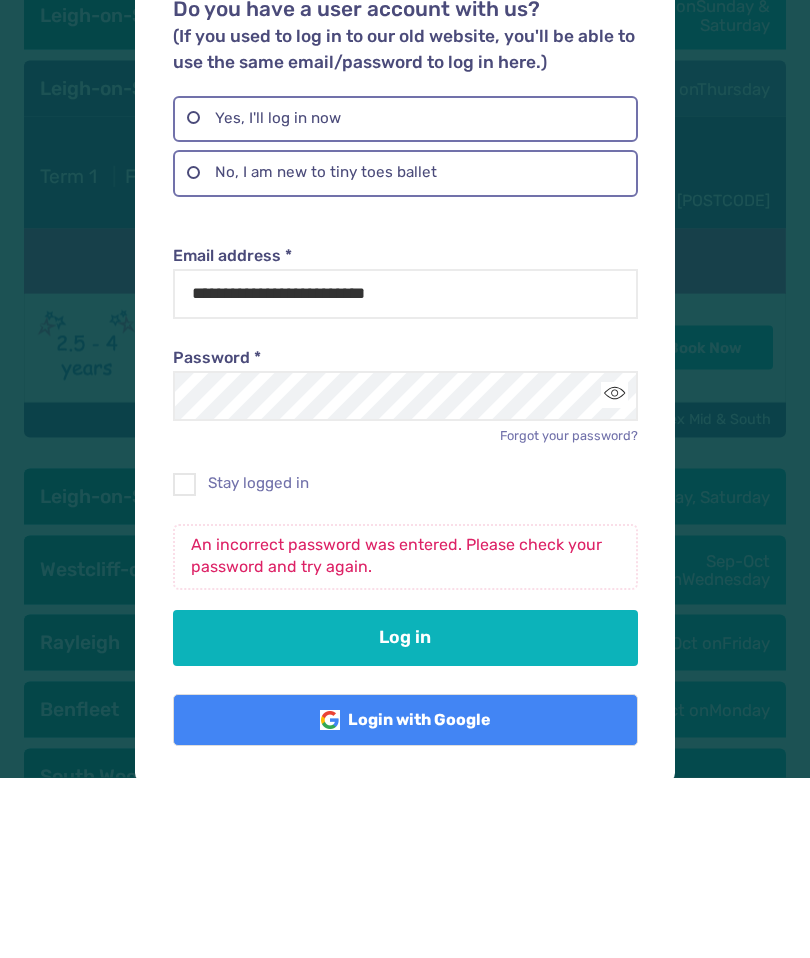 click on "Forgot your password?" at bounding box center (569, 616) 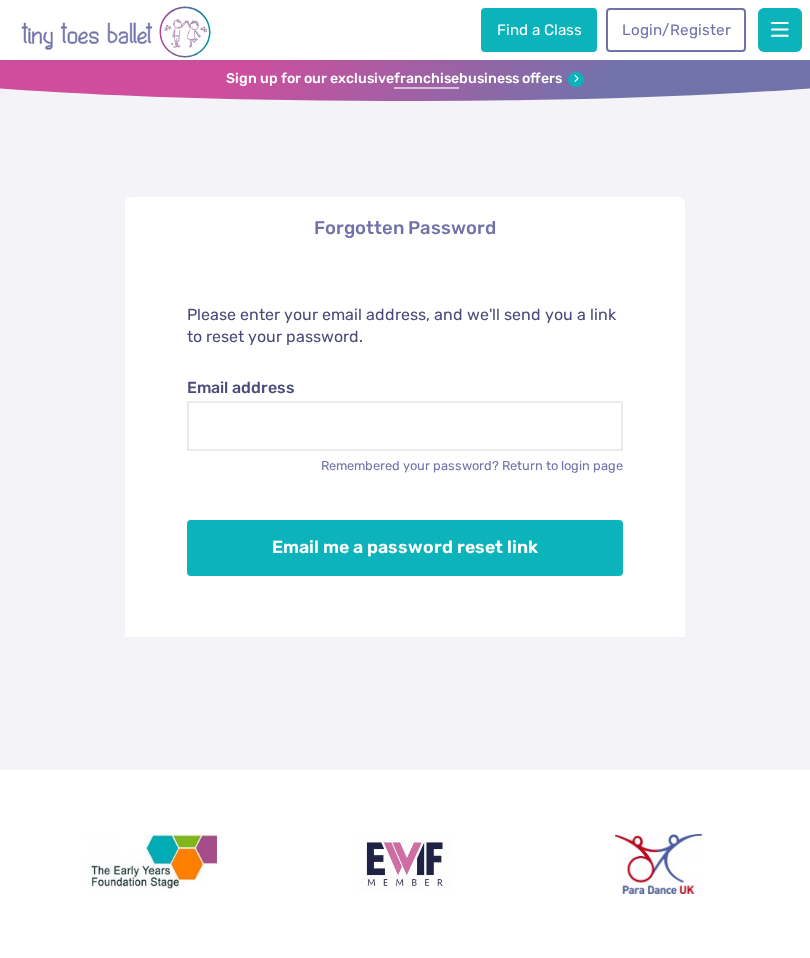 scroll, scrollTop: 0, scrollLeft: 0, axis: both 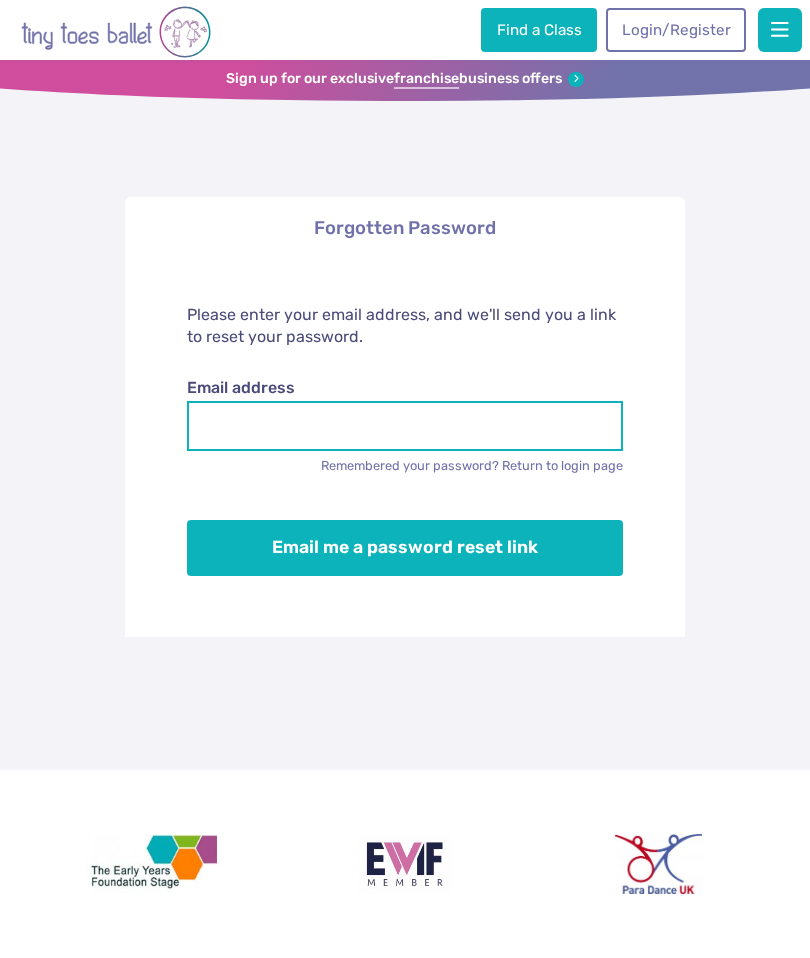 click on "Email address" at bounding box center [405, 426] 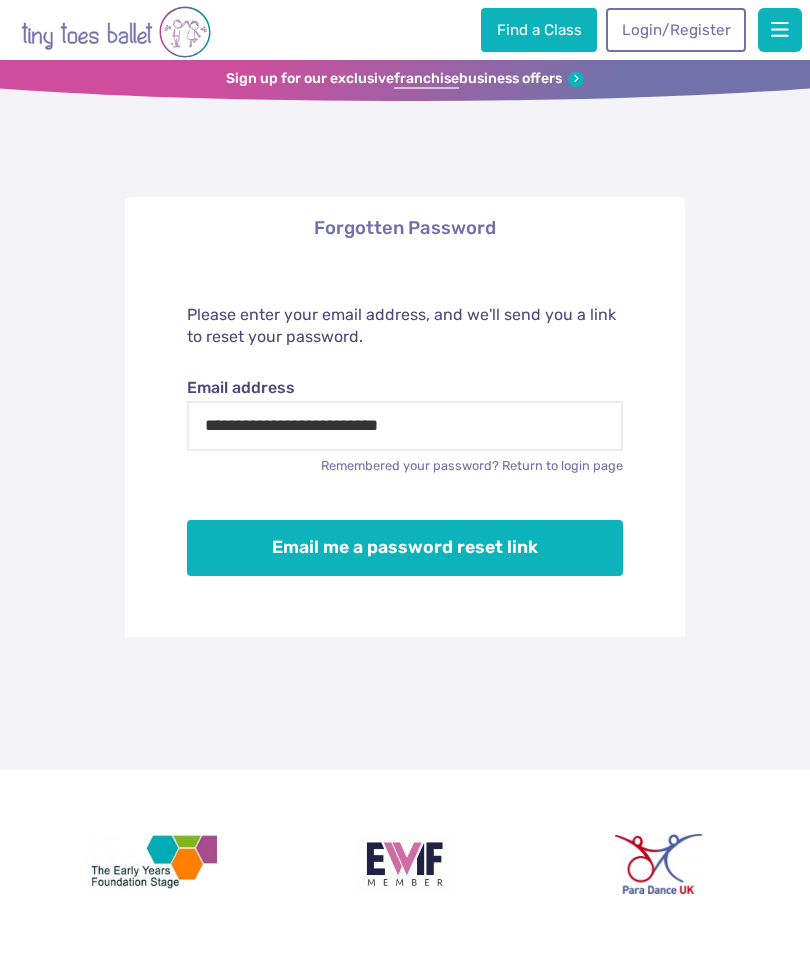 click on "Email me a password reset link" at bounding box center (405, 548) 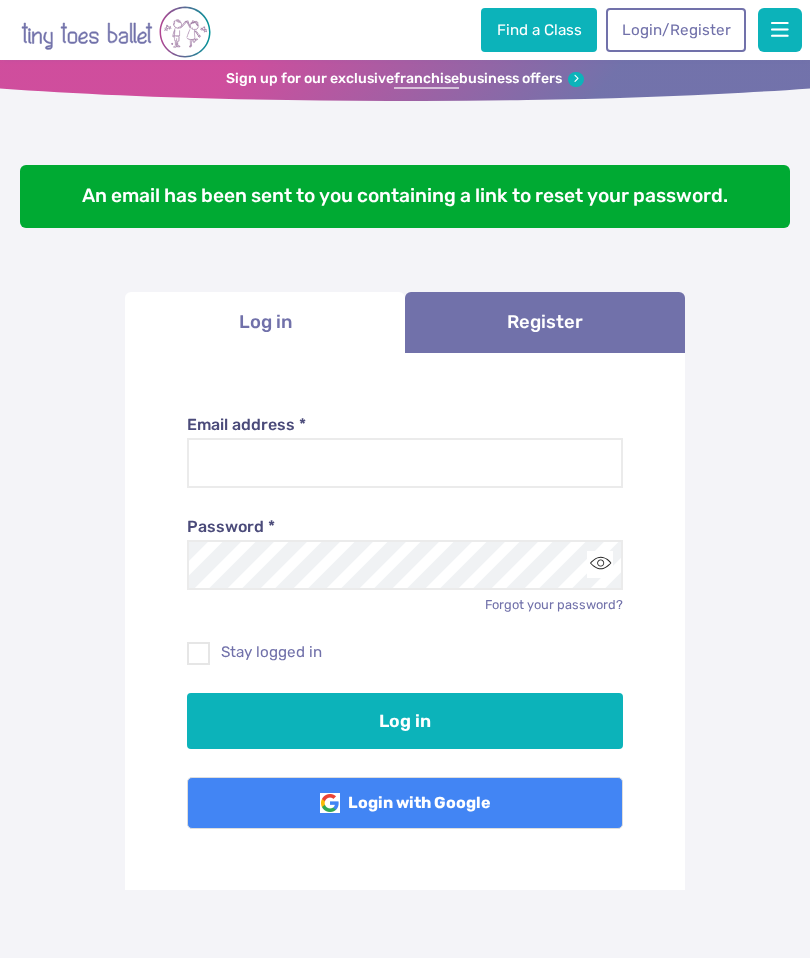 scroll, scrollTop: 0, scrollLeft: 0, axis: both 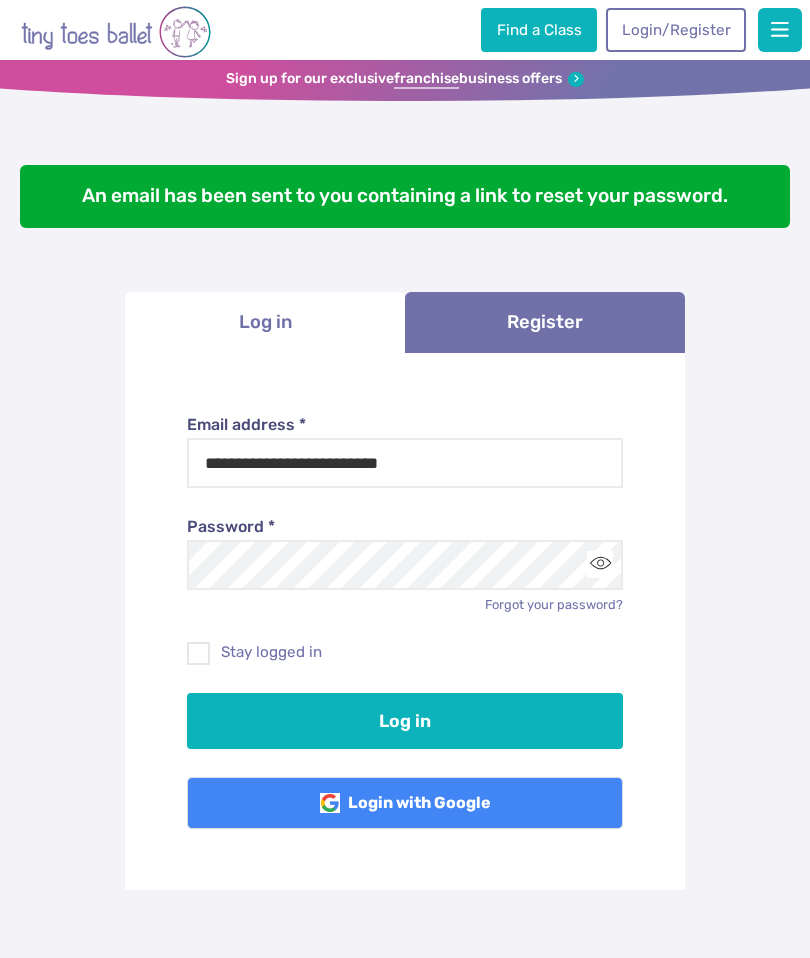 click on "**********" at bounding box center (405, 463) 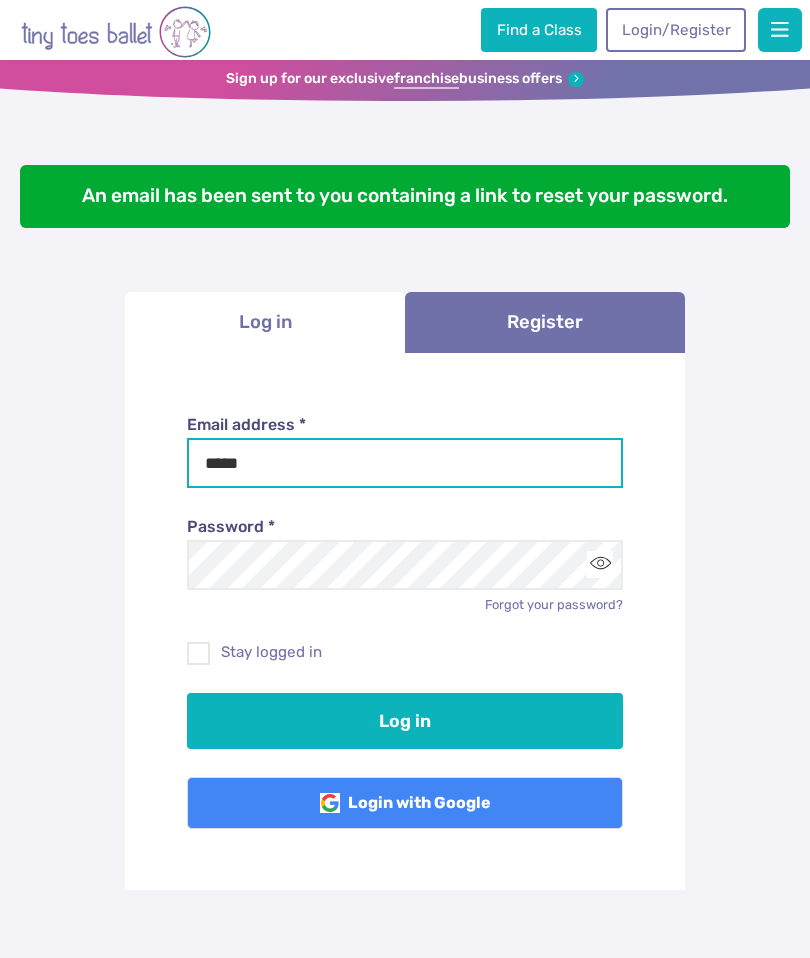 type on "****" 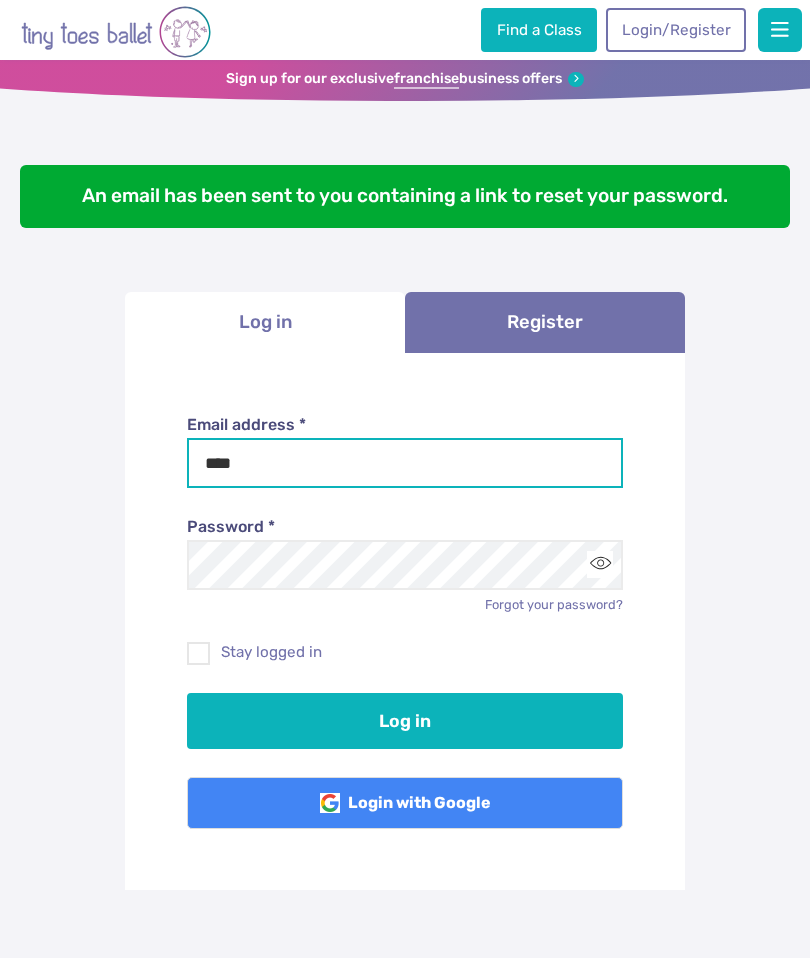type 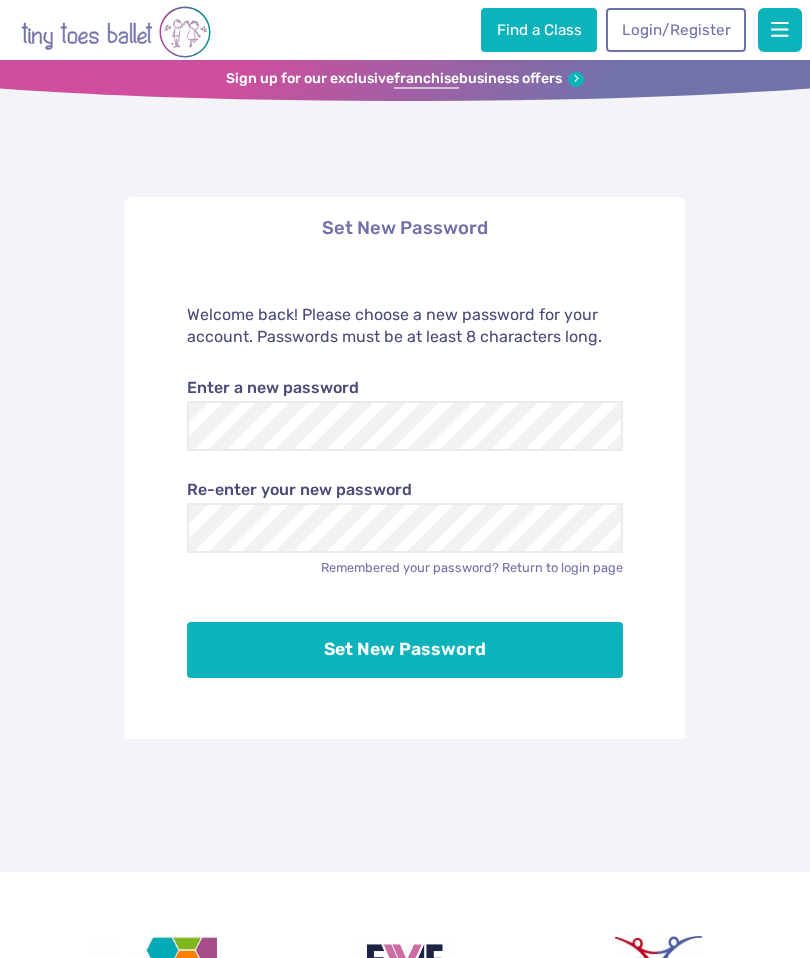 scroll, scrollTop: 0, scrollLeft: 0, axis: both 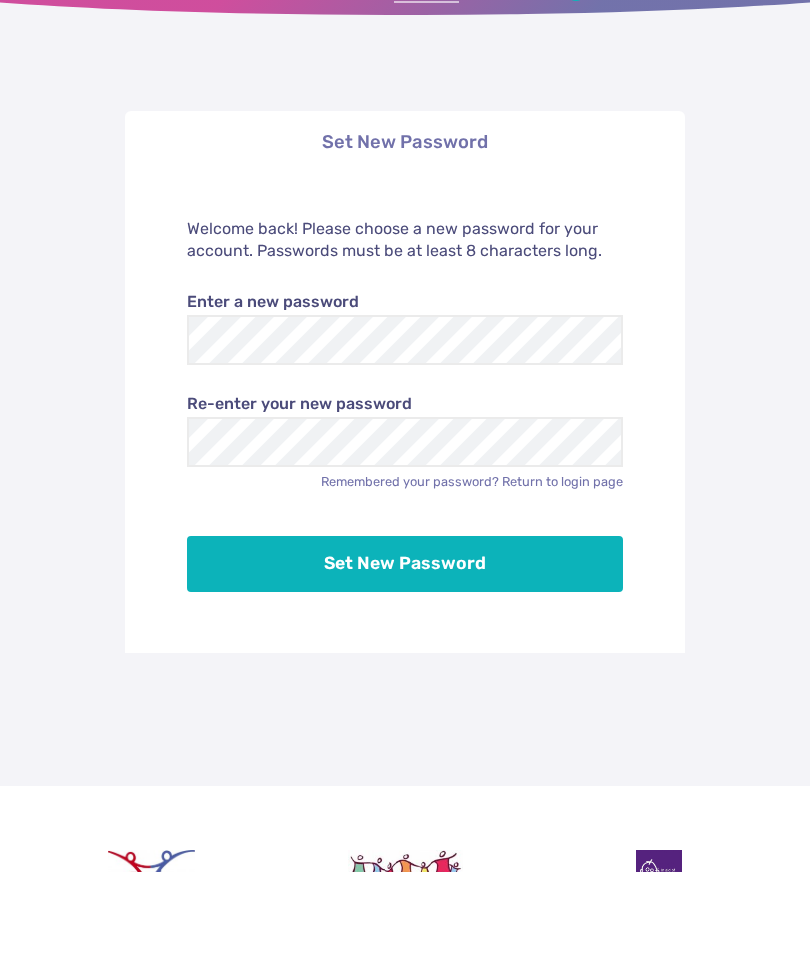 click on "Set New Password" at bounding box center (405, 650) 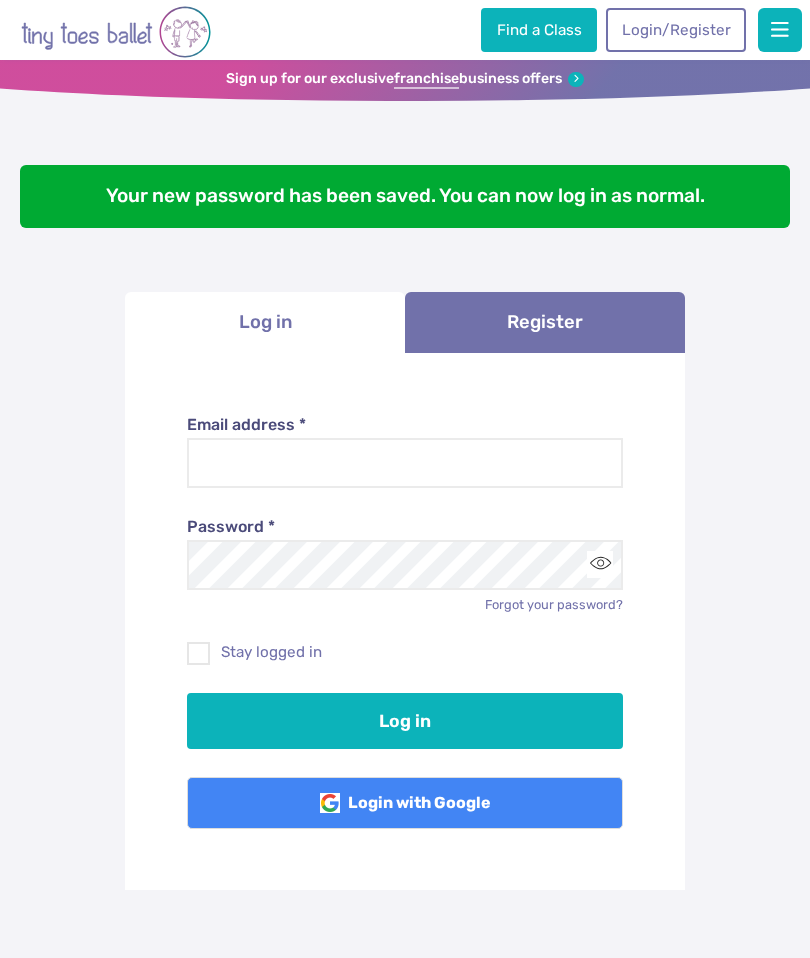 scroll, scrollTop: 0, scrollLeft: 0, axis: both 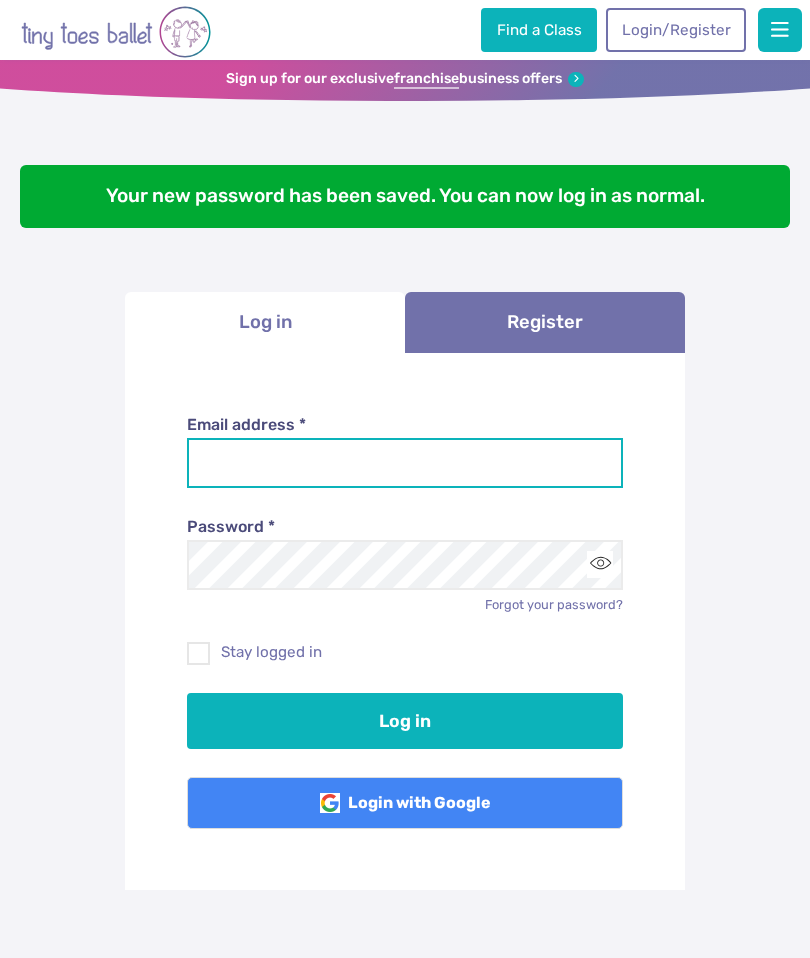 type on "**********" 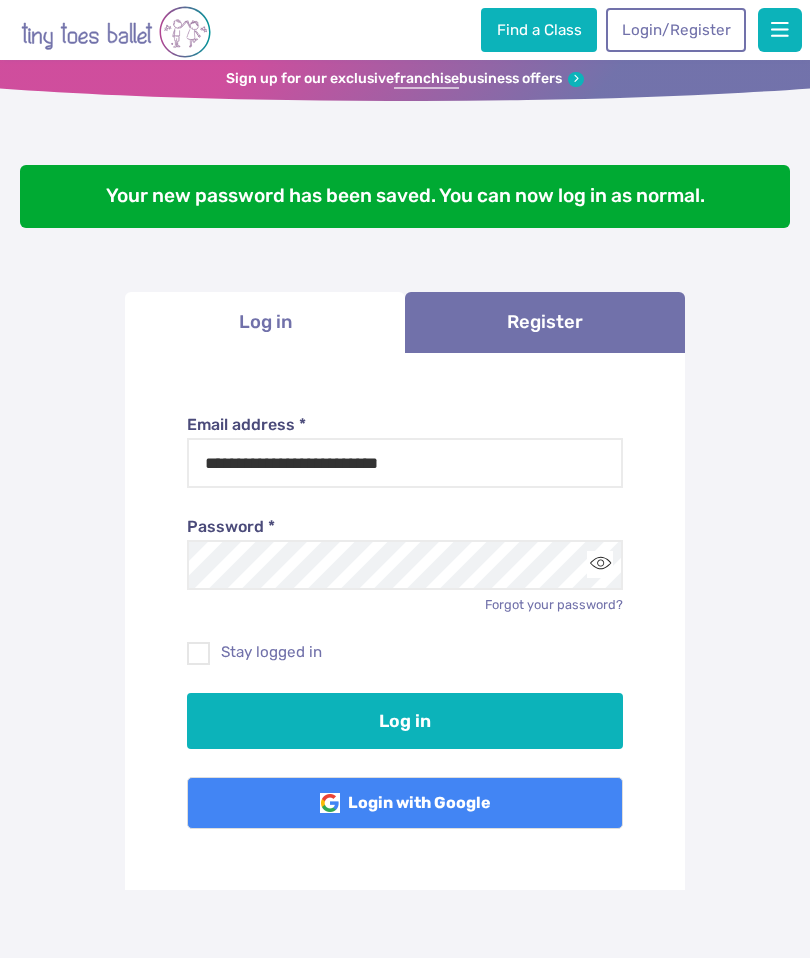 click at bounding box center [600, 564] 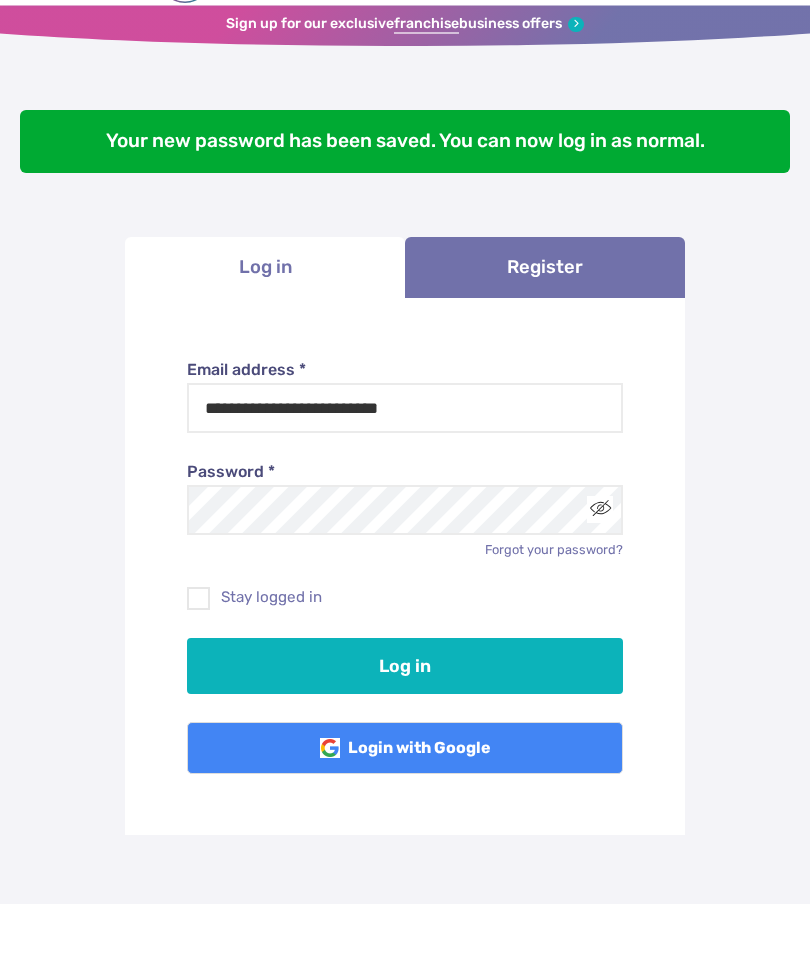 click at bounding box center (199, 657) 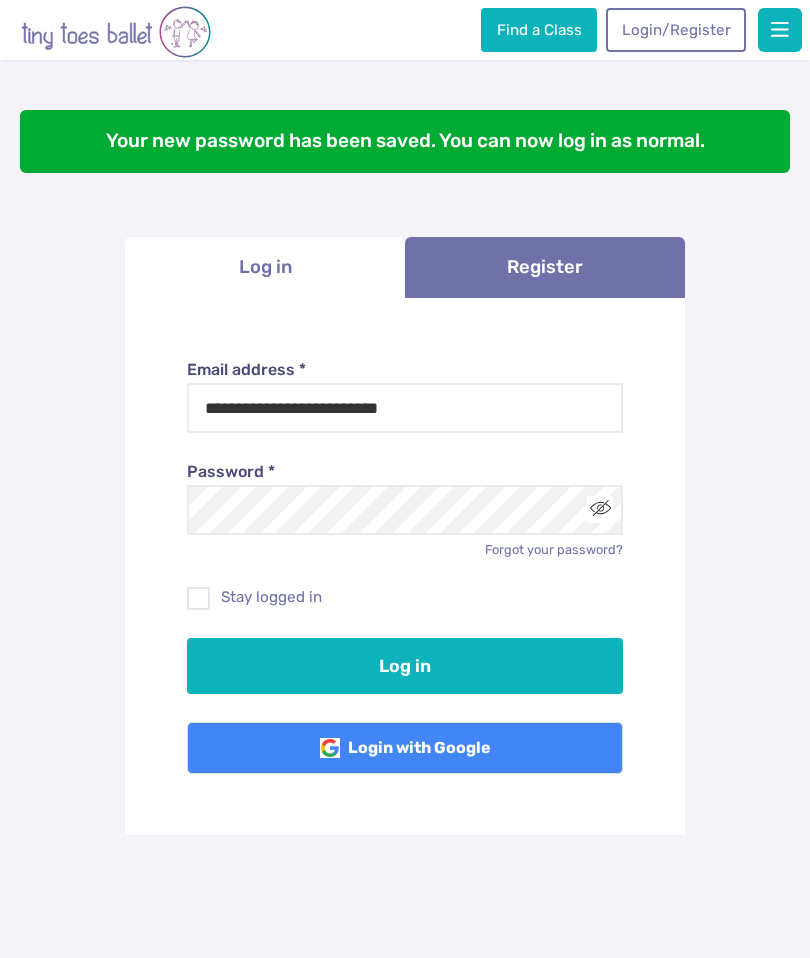 click on "Log in" at bounding box center [405, 666] 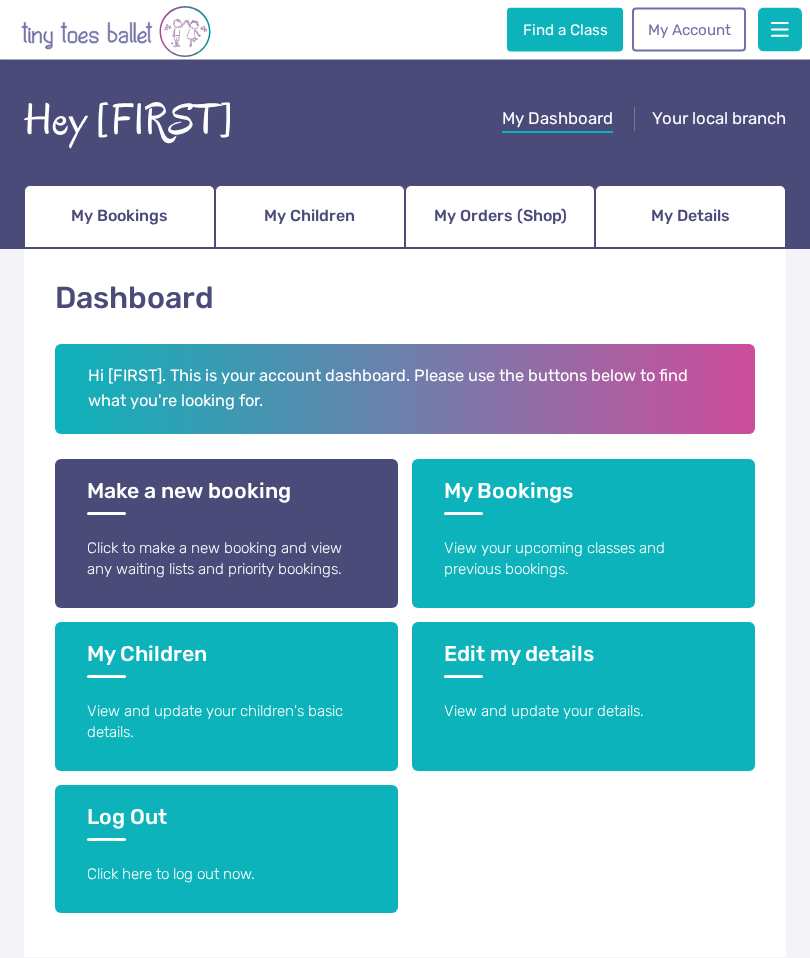scroll, scrollTop: 53, scrollLeft: 0, axis: vertical 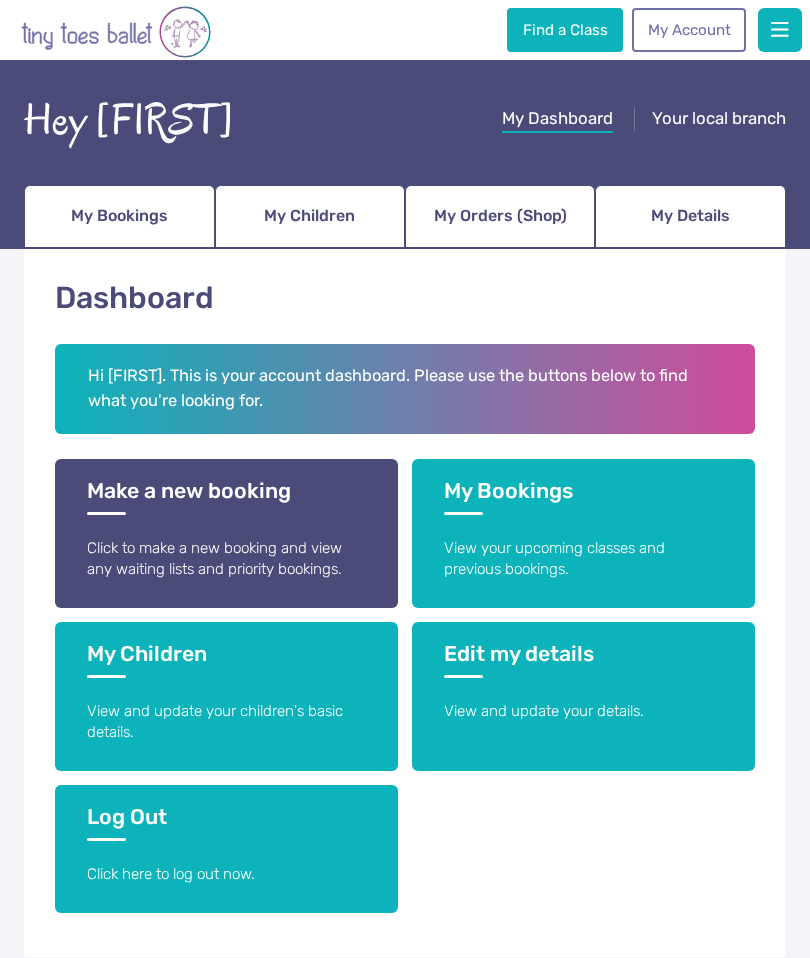 click on "Click to make a new booking and view any waiting lists and priority bookings." at bounding box center [226, 559] 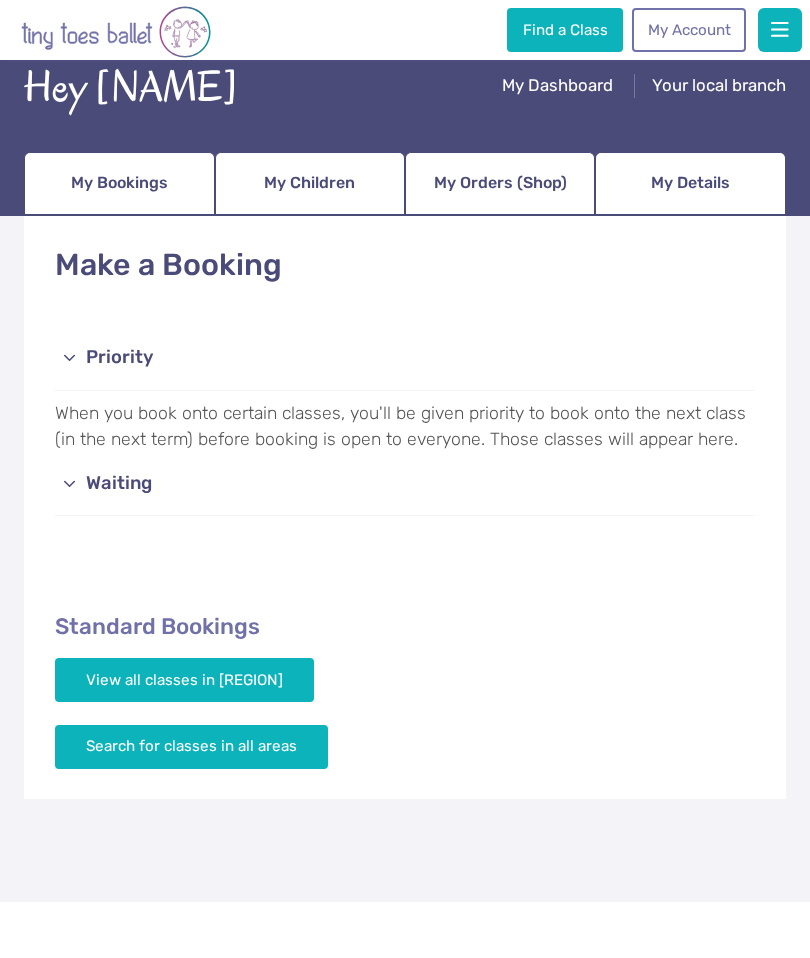 scroll, scrollTop: 80, scrollLeft: 0, axis: vertical 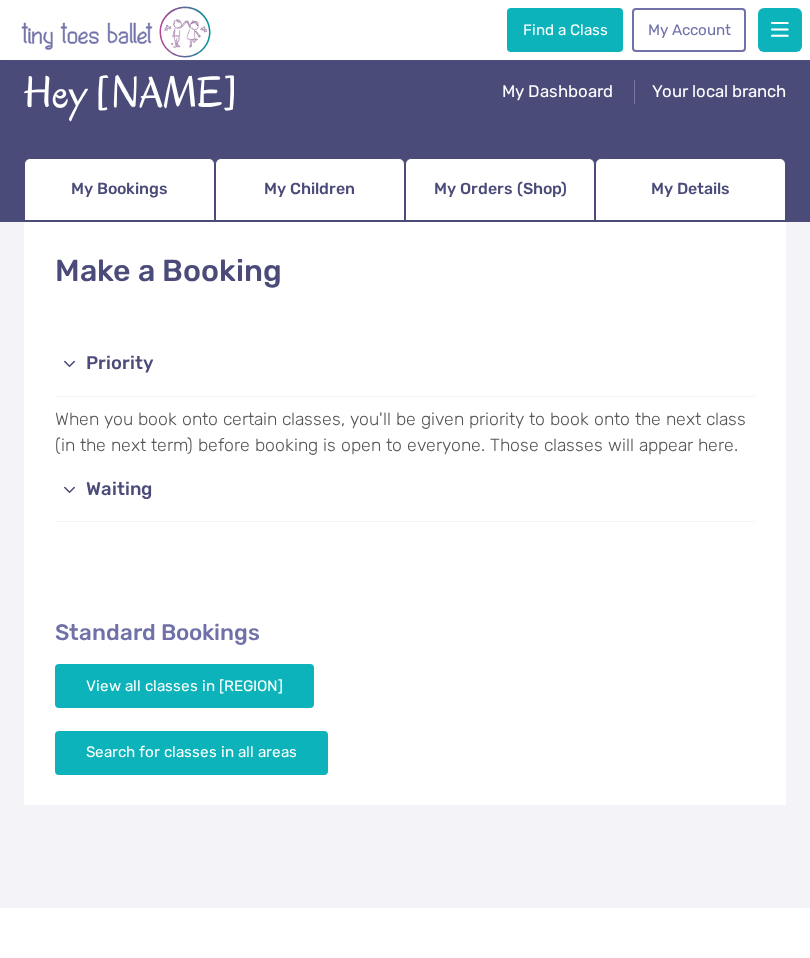 click on "Find a Class" at bounding box center [565, 30] 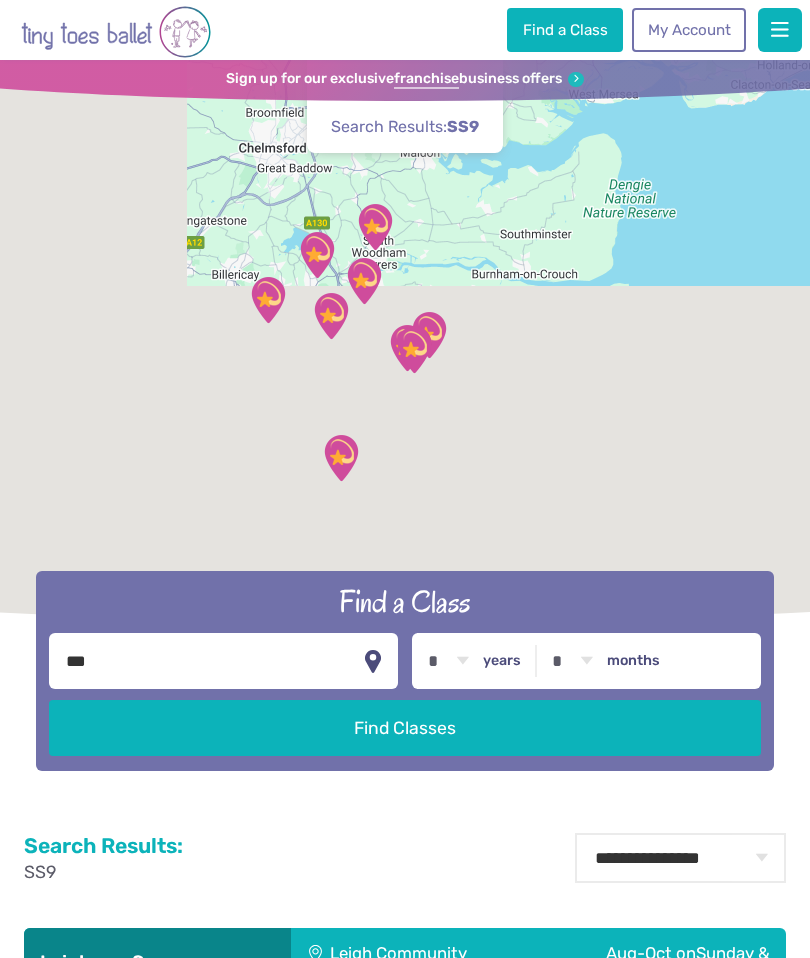 scroll, scrollTop: 0, scrollLeft: 0, axis: both 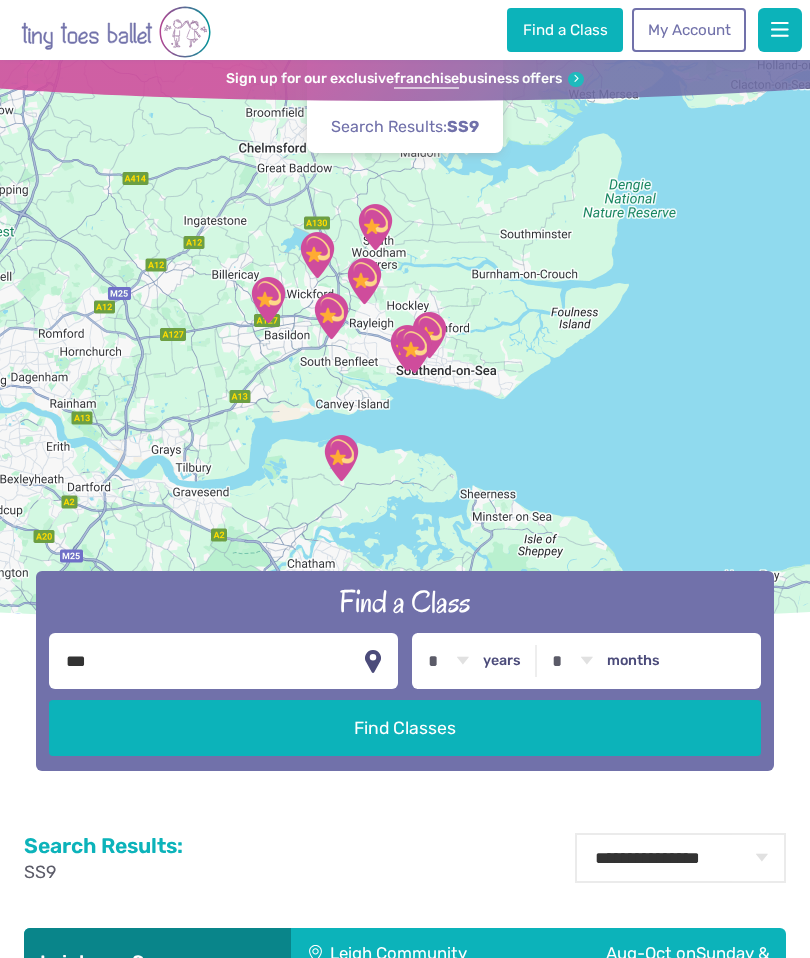 click on "* * * * * * * * * * ** ** **" at bounding box center [448, 661] 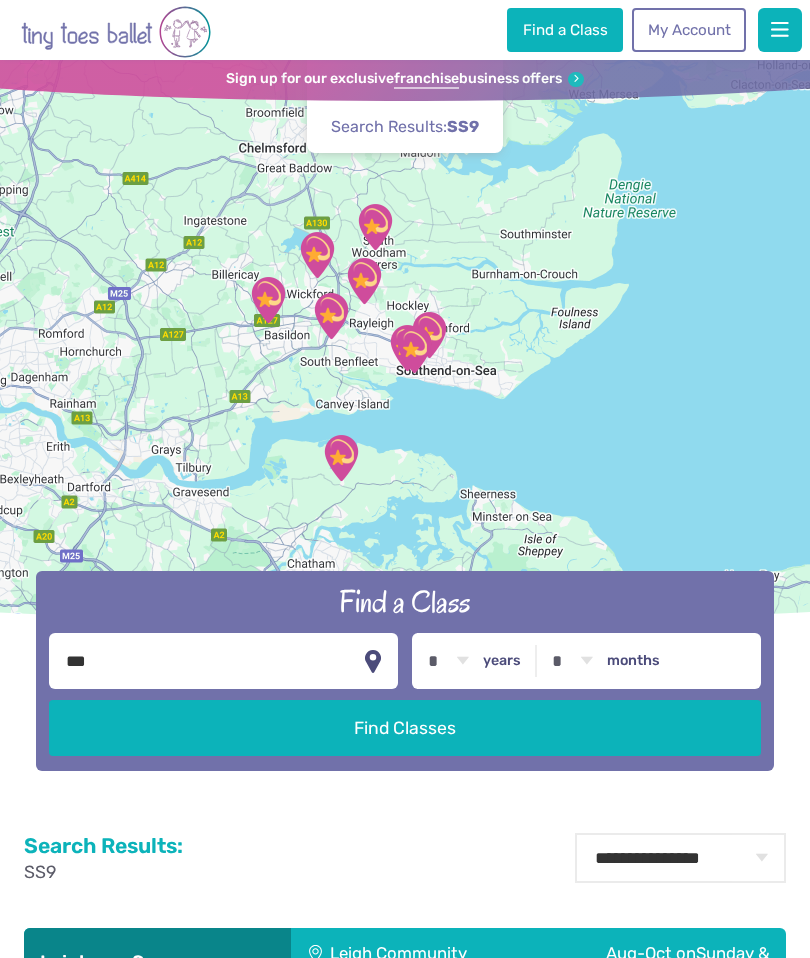 click on "months" at bounding box center (633, 661) 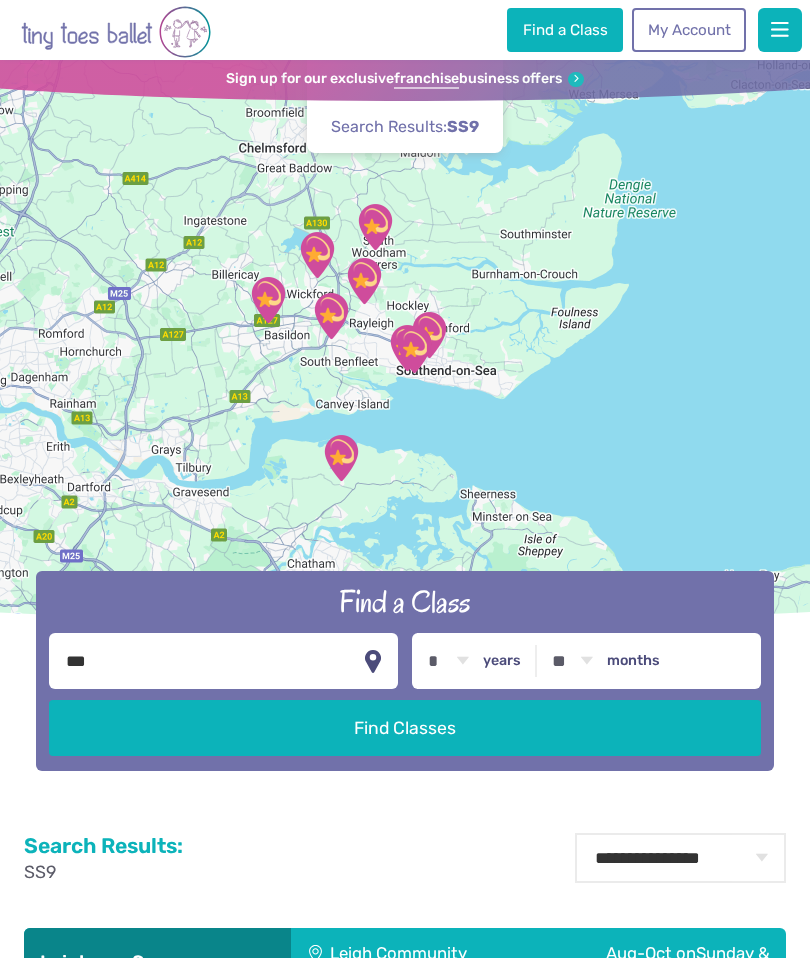 click on "Find Classes" at bounding box center [405, 728] 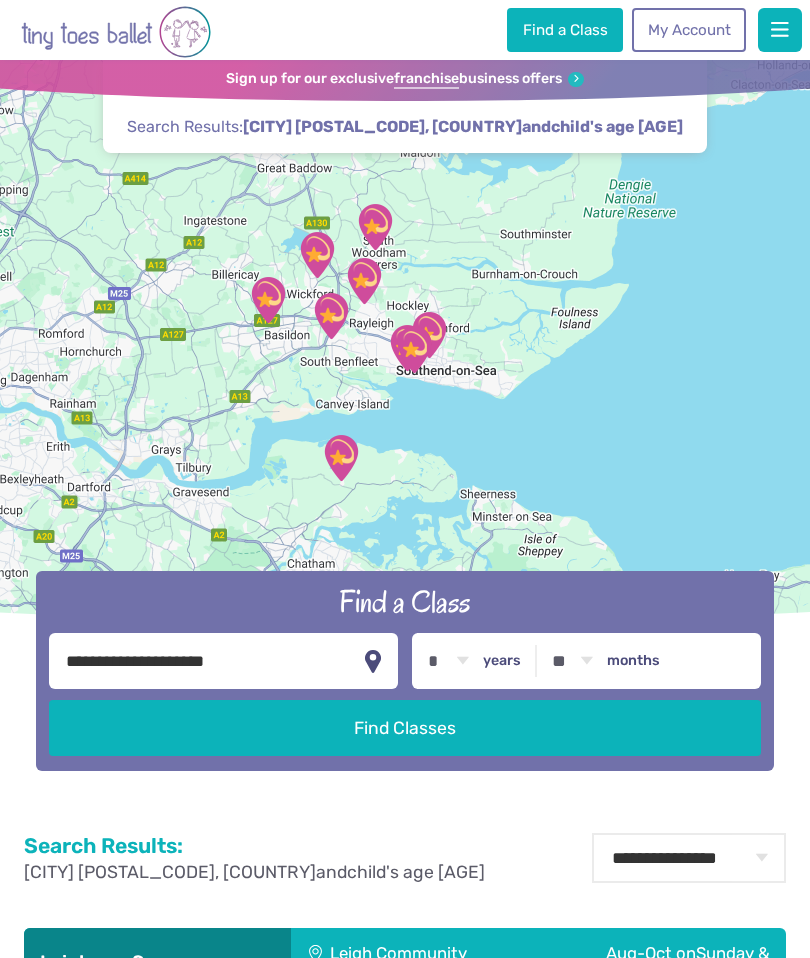 scroll, scrollTop: 0, scrollLeft: 0, axis: both 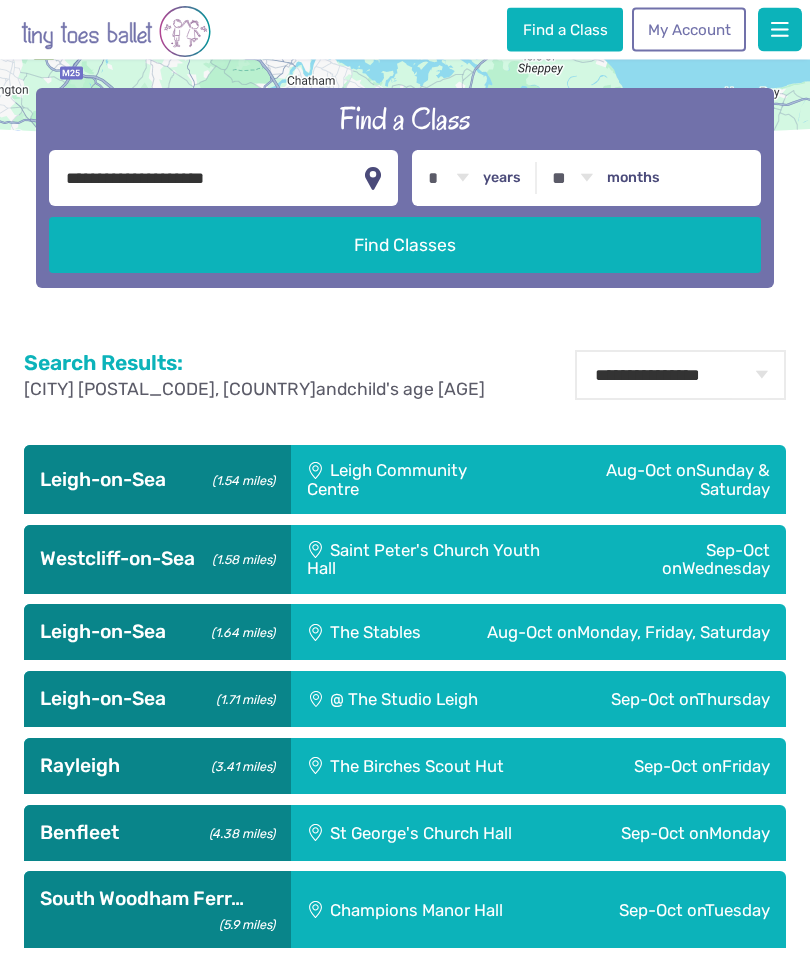 click on "@ The Studio Leigh" at bounding box center [418, 700] 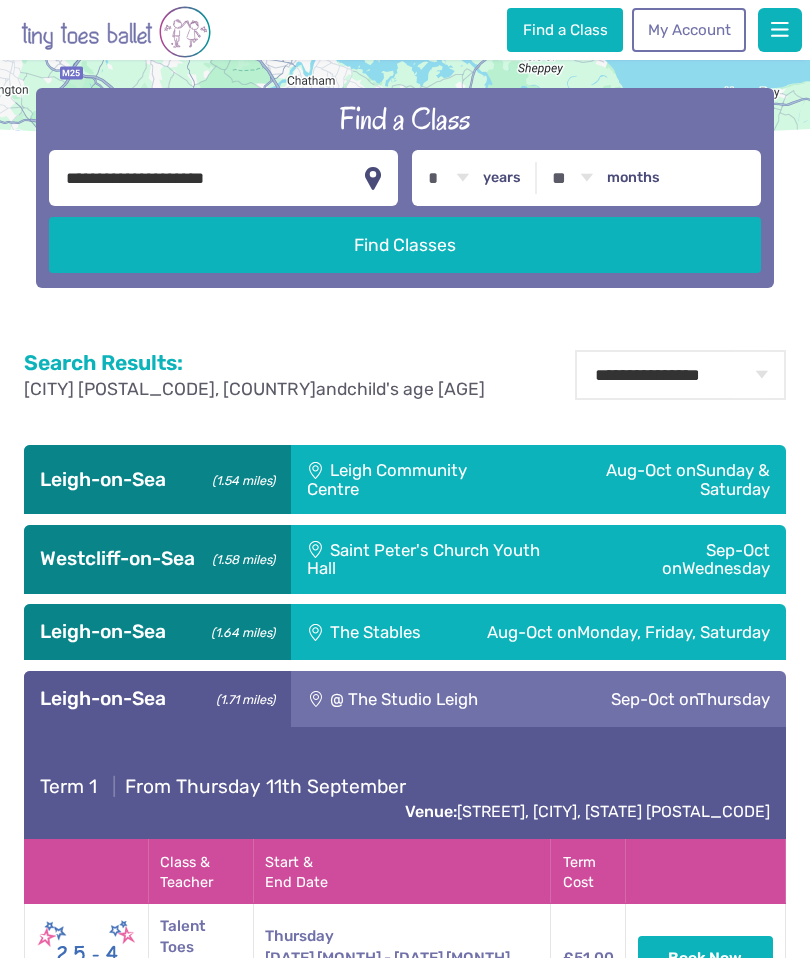 click on "Book Now" at bounding box center [706, 958] 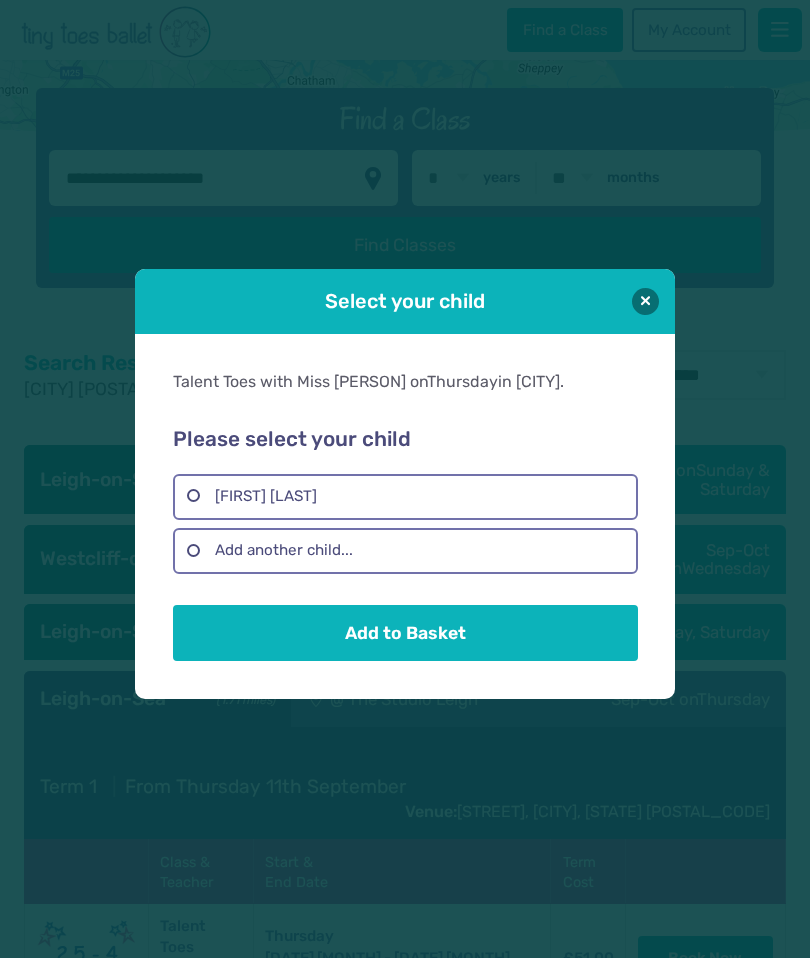 click on "Hannah Smith" at bounding box center [405, 497] 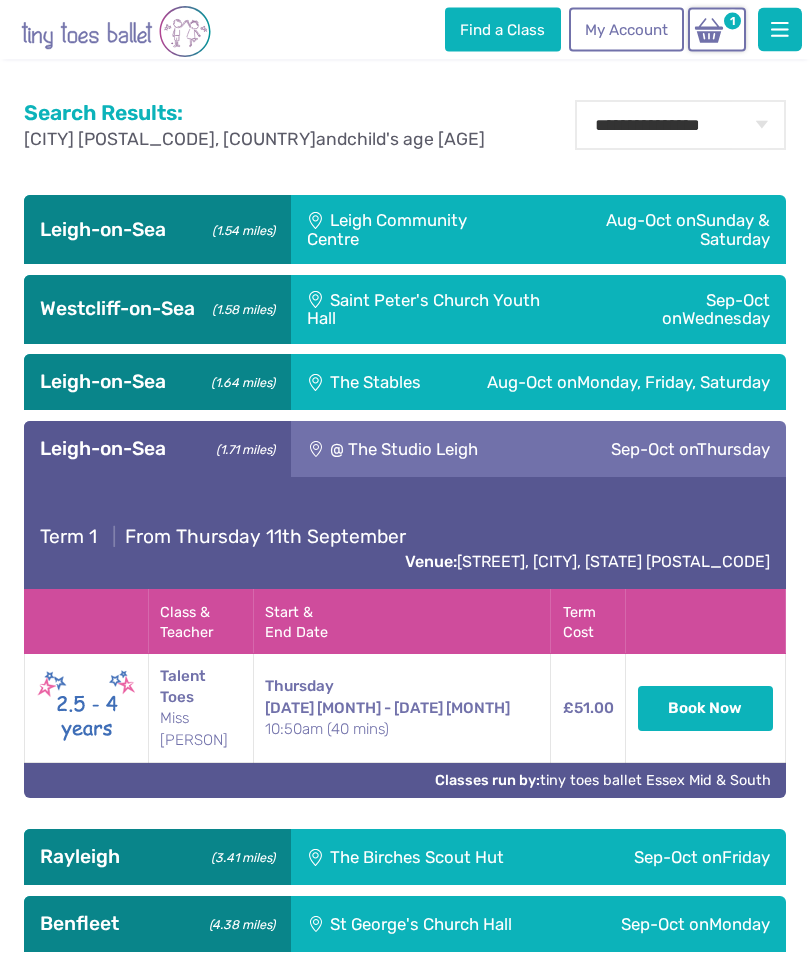 scroll, scrollTop: 746, scrollLeft: 0, axis: vertical 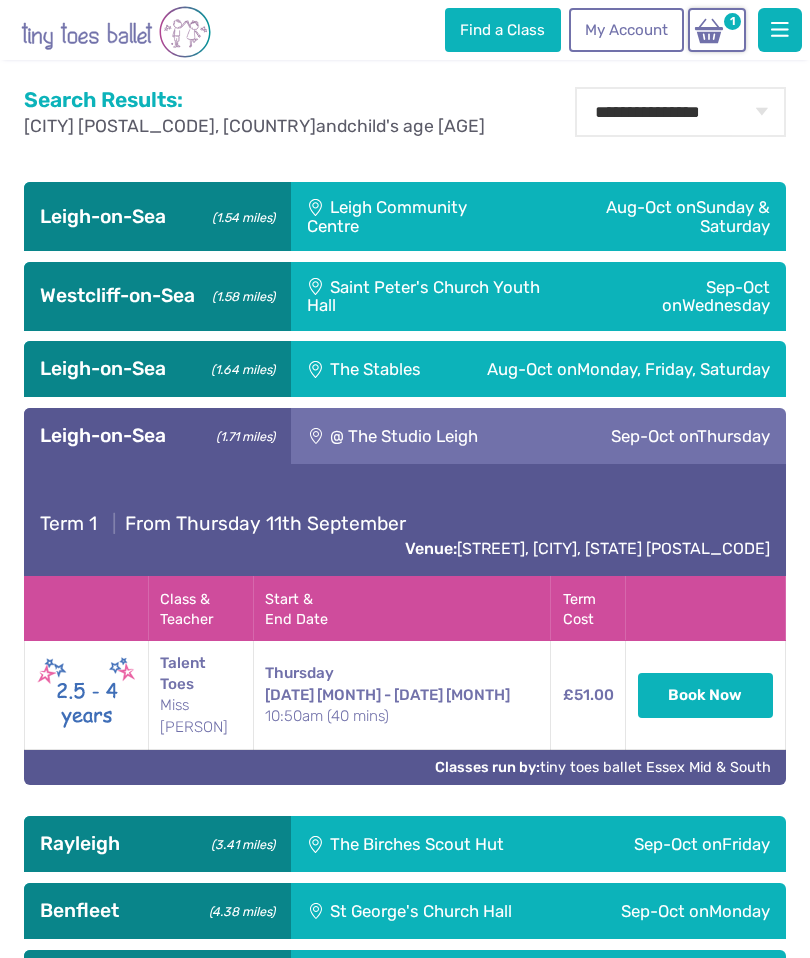 click on "Book Now" at bounding box center (706, 695) 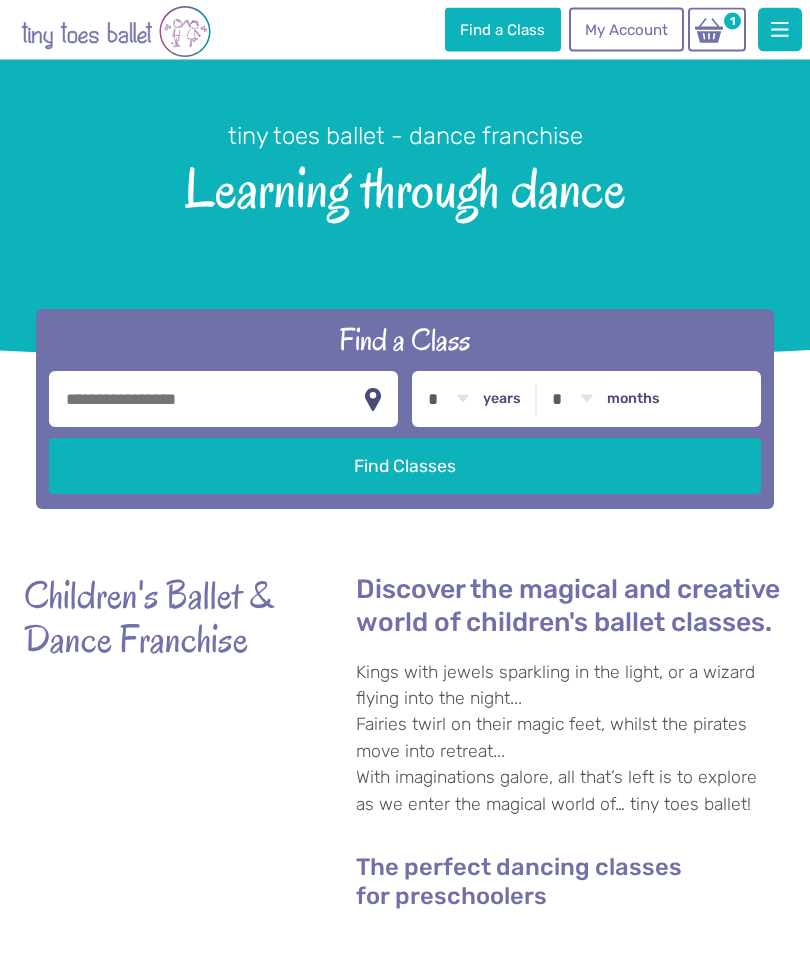 scroll, scrollTop: 0, scrollLeft: 0, axis: both 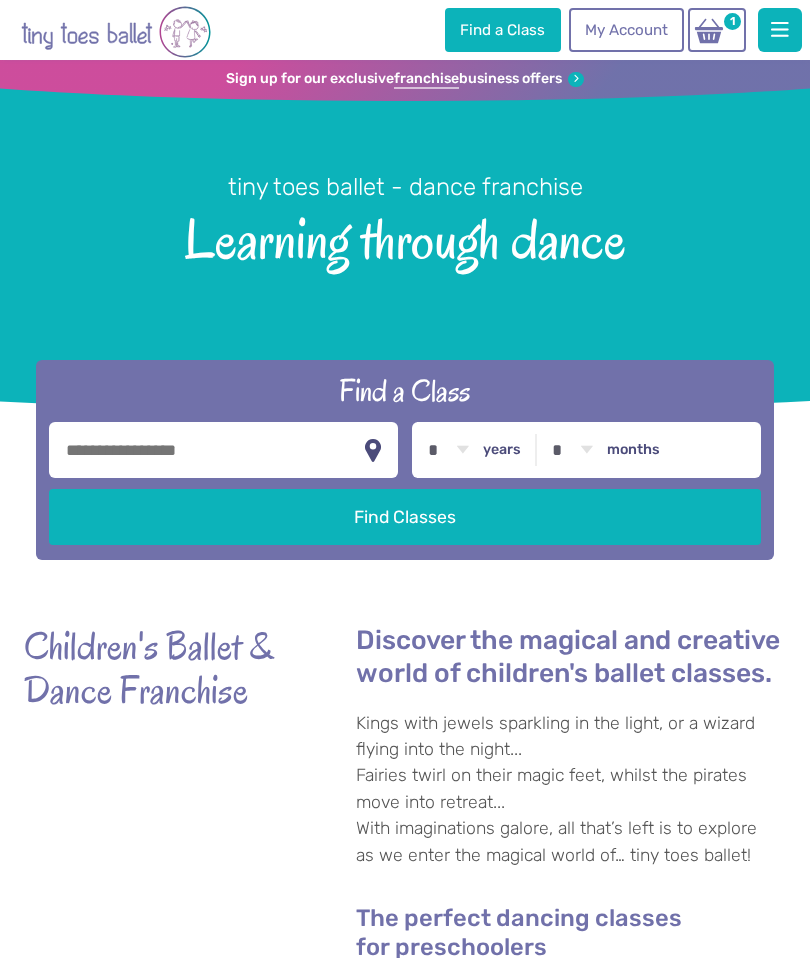 click at bounding box center (709, 31) 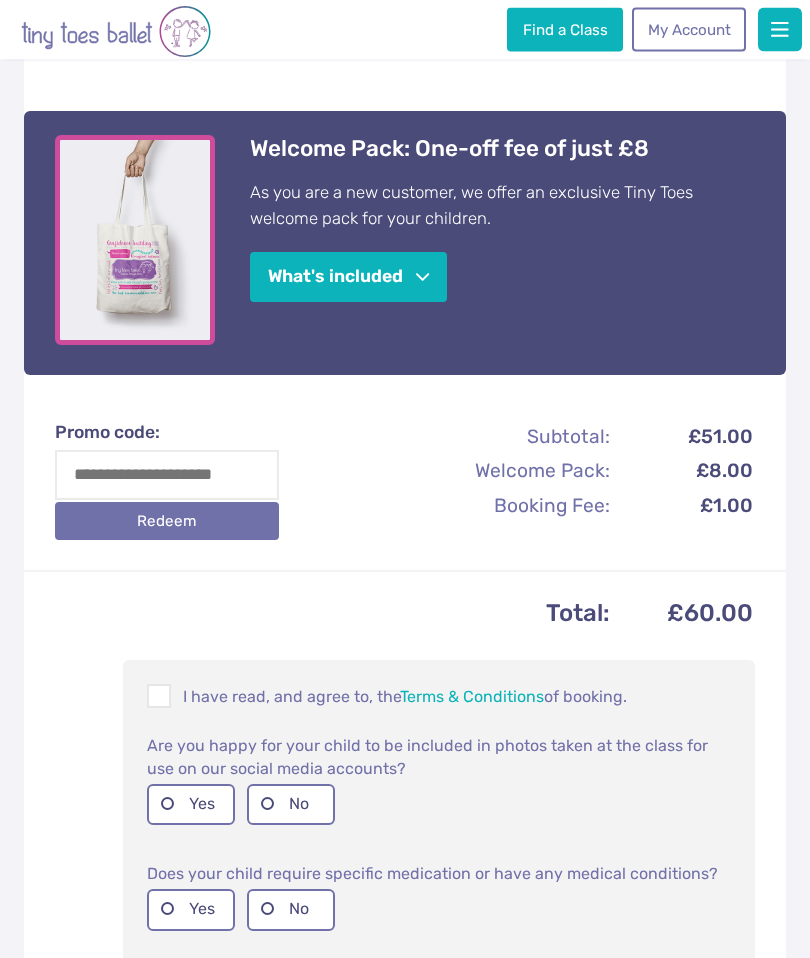 scroll, scrollTop: 538, scrollLeft: 0, axis: vertical 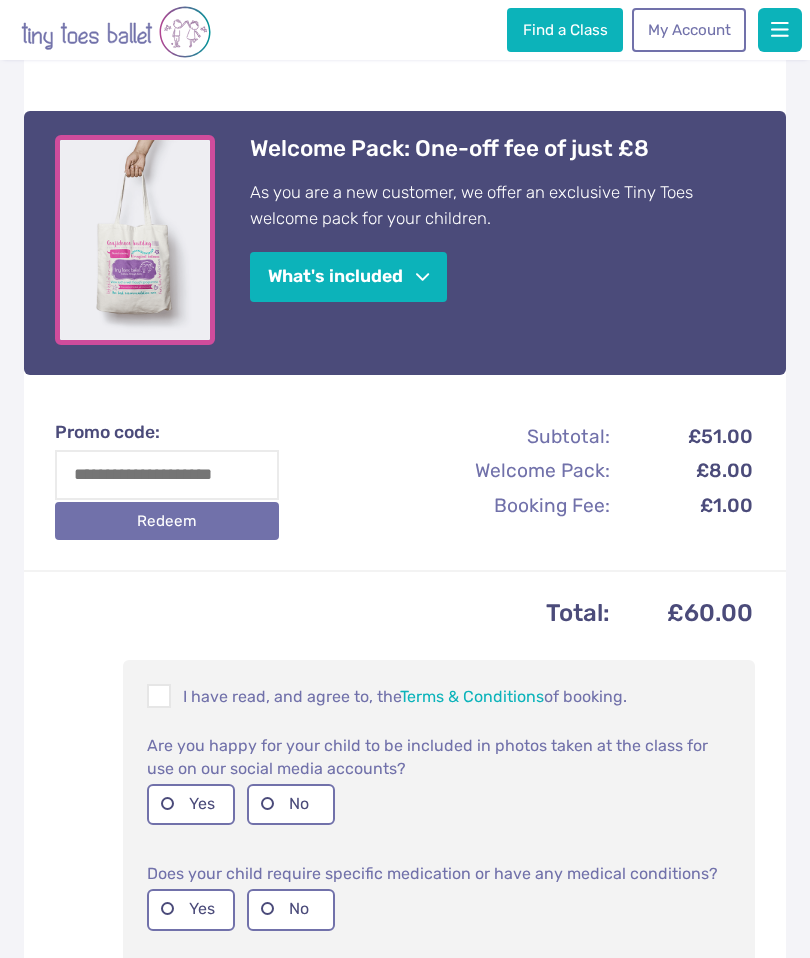 click at bounding box center (160, 699) 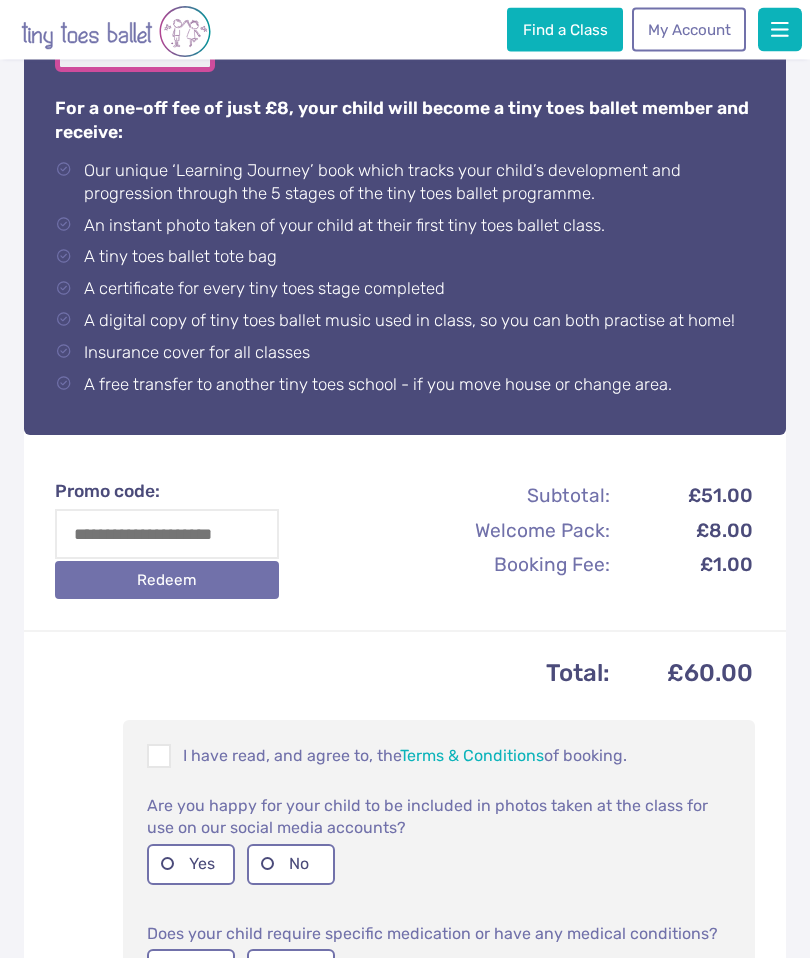 scroll, scrollTop: 832, scrollLeft: 0, axis: vertical 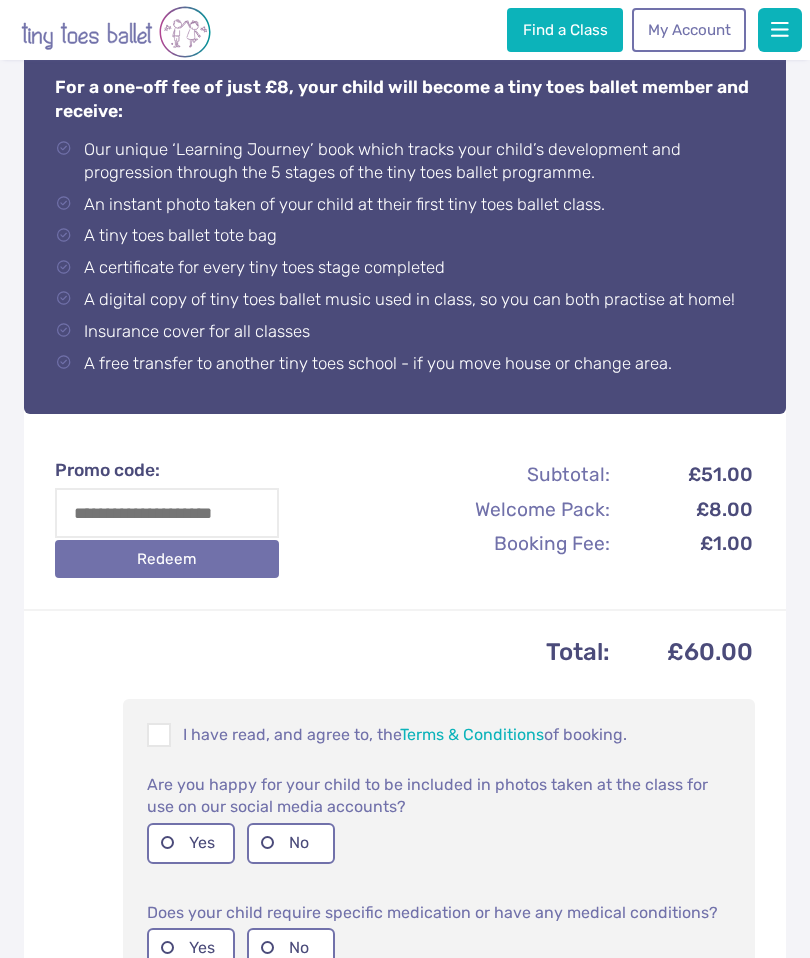 click on "No" at bounding box center (291, 843) 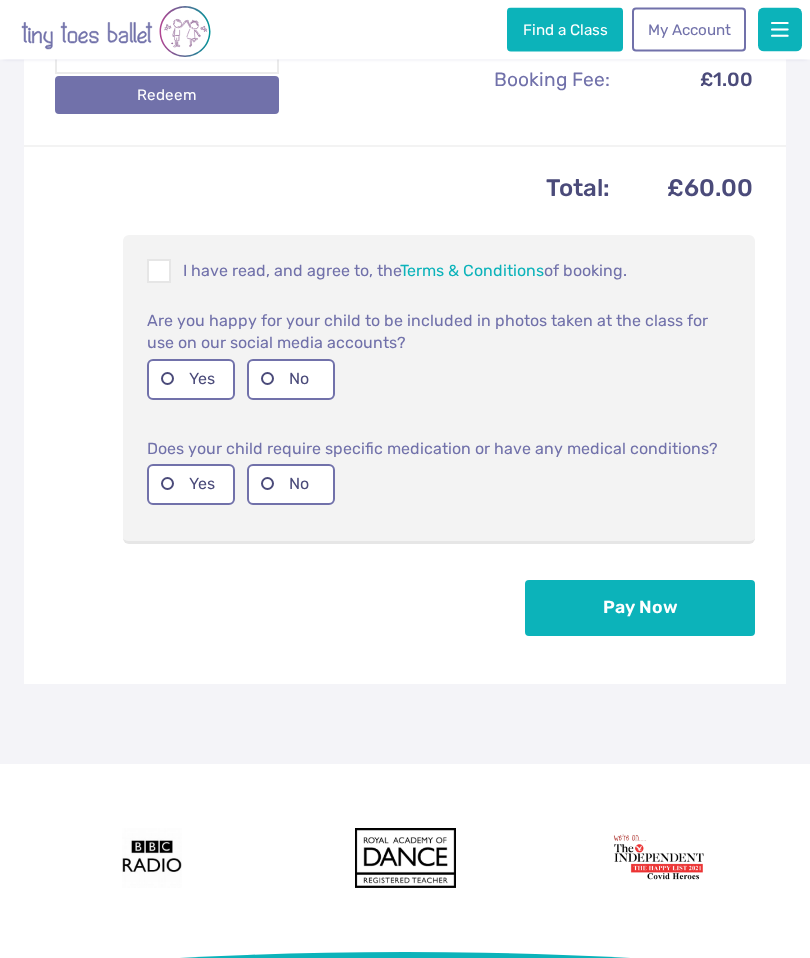 scroll, scrollTop: 1311, scrollLeft: 0, axis: vertical 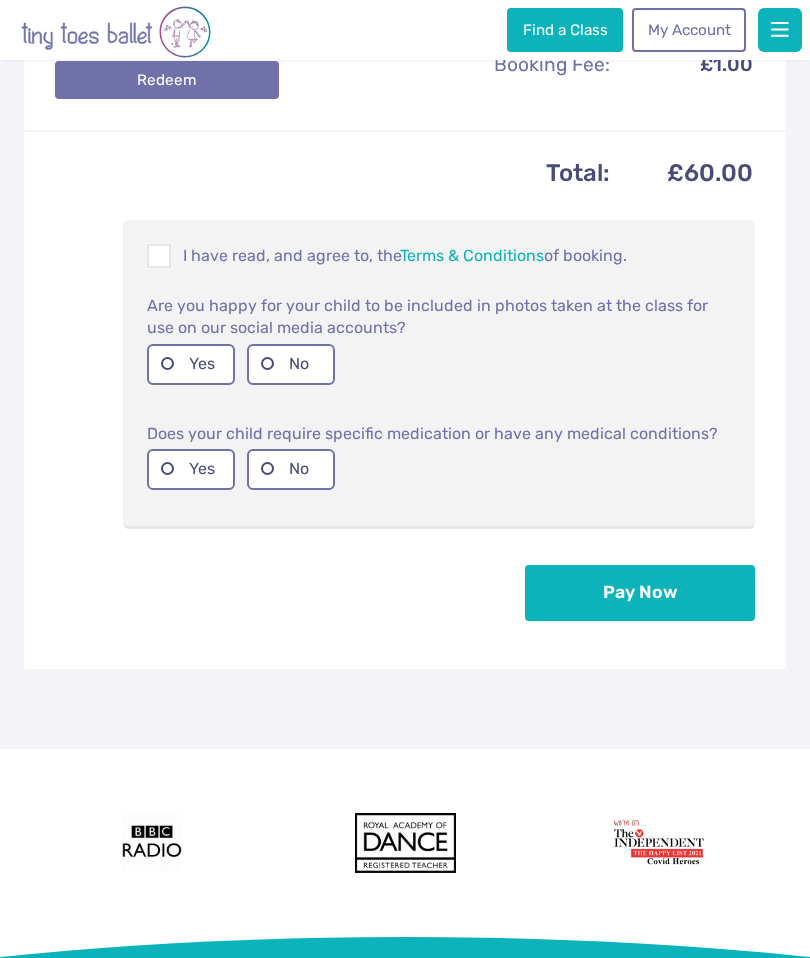 click on "Pay Now" at bounding box center [640, 593] 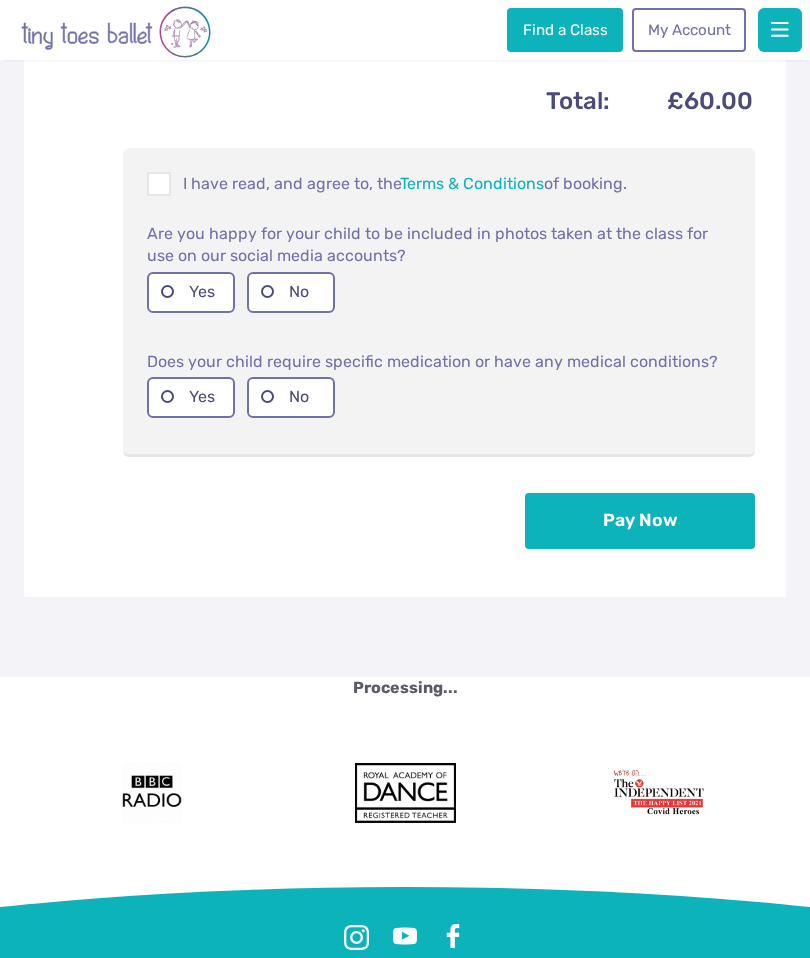 scroll, scrollTop: 1384, scrollLeft: 0, axis: vertical 